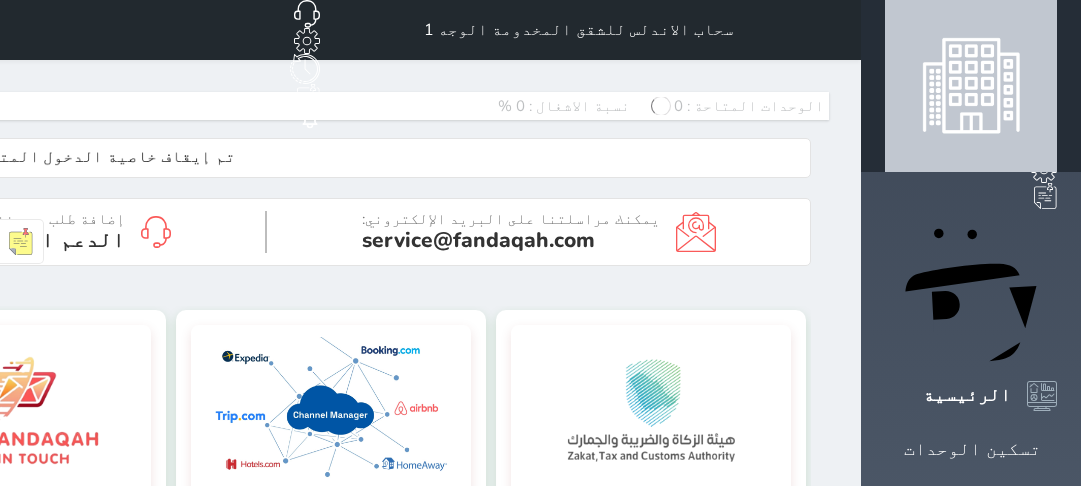 scroll, scrollTop: 0, scrollLeft: 0, axis: both 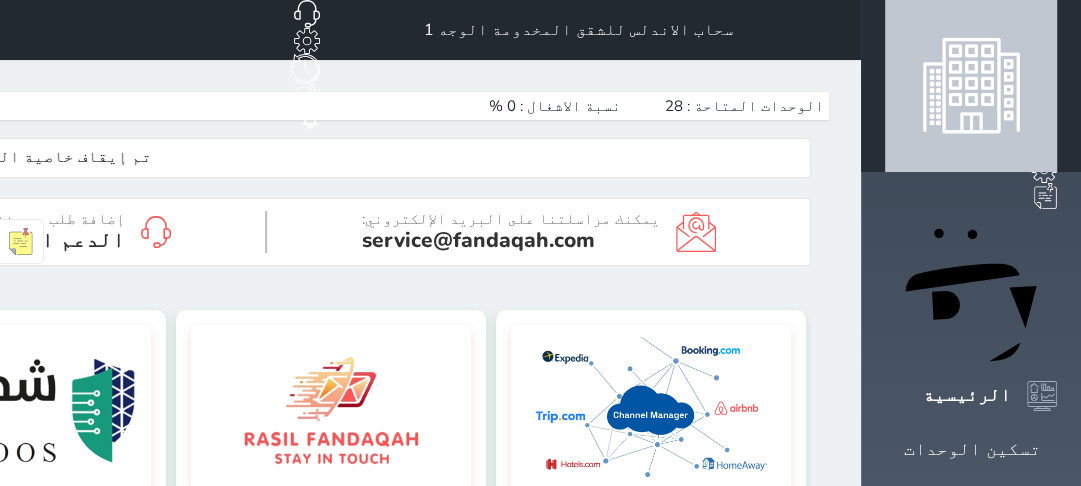 click 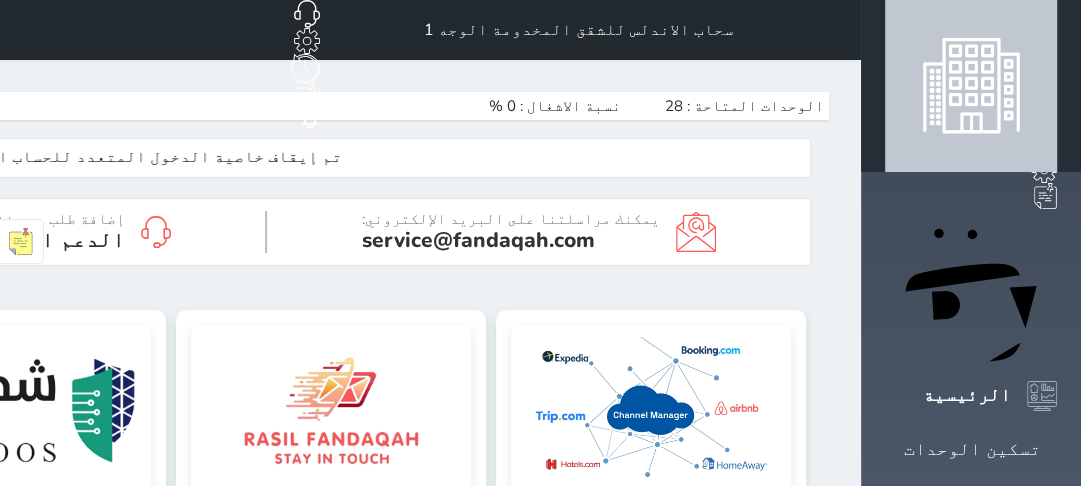 scroll, scrollTop: 94, scrollLeft: 0, axis: vertical 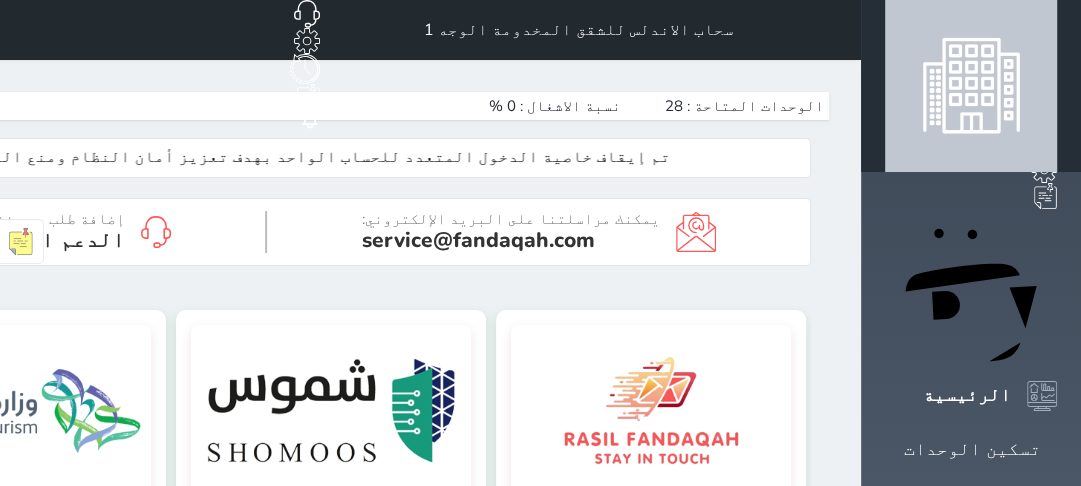 click on "سحاب الاندلس للشقق المخدومة تيماء" at bounding box center (-107, 1046) 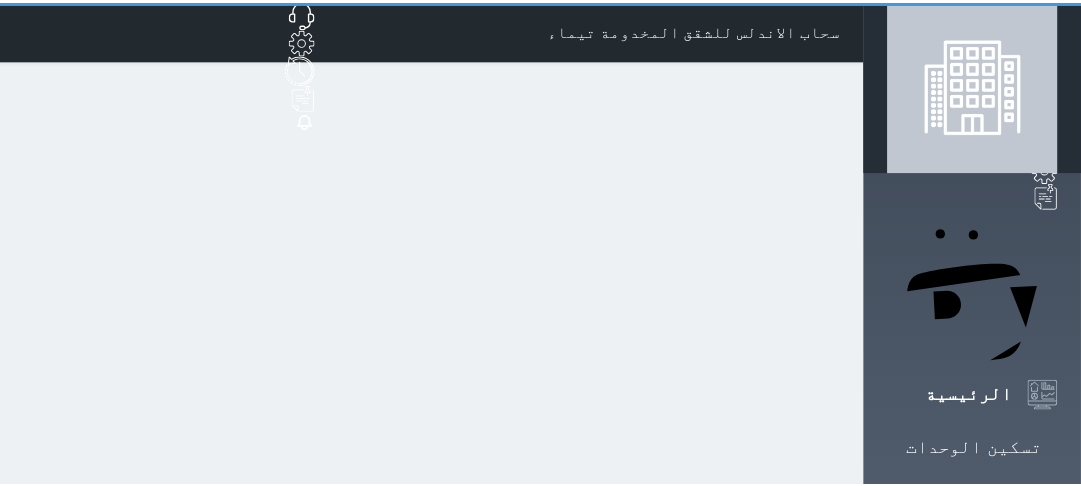 scroll, scrollTop: 0, scrollLeft: 0, axis: both 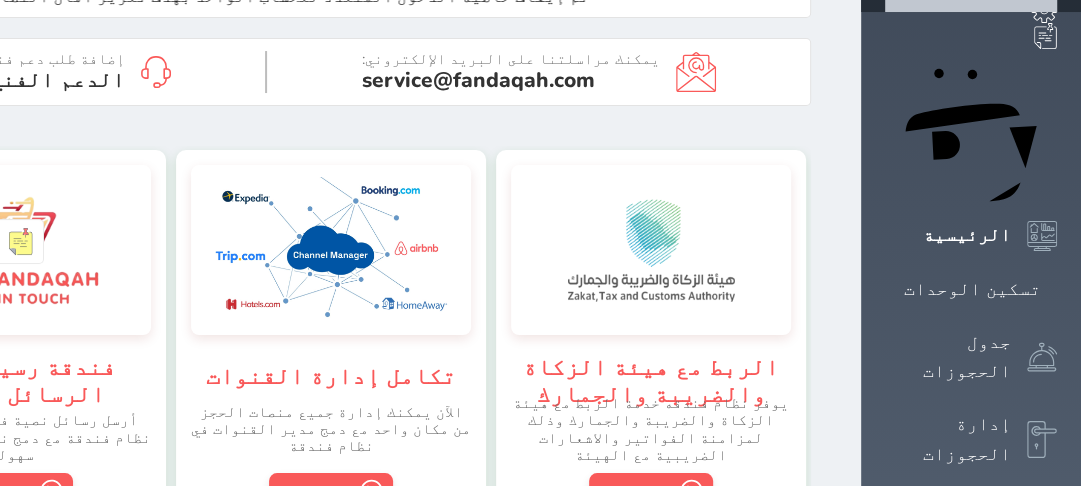 click 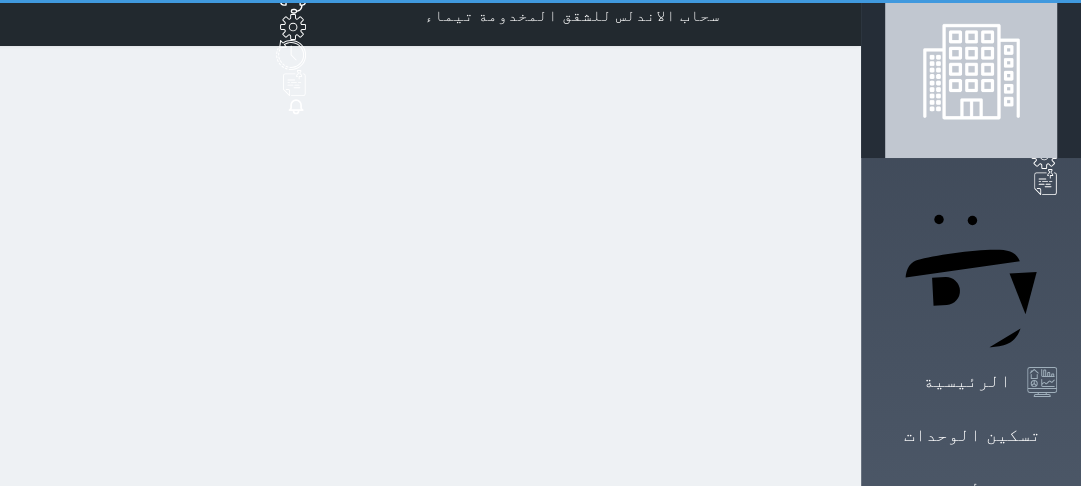 scroll, scrollTop: 0, scrollLeft: 0, axis: both 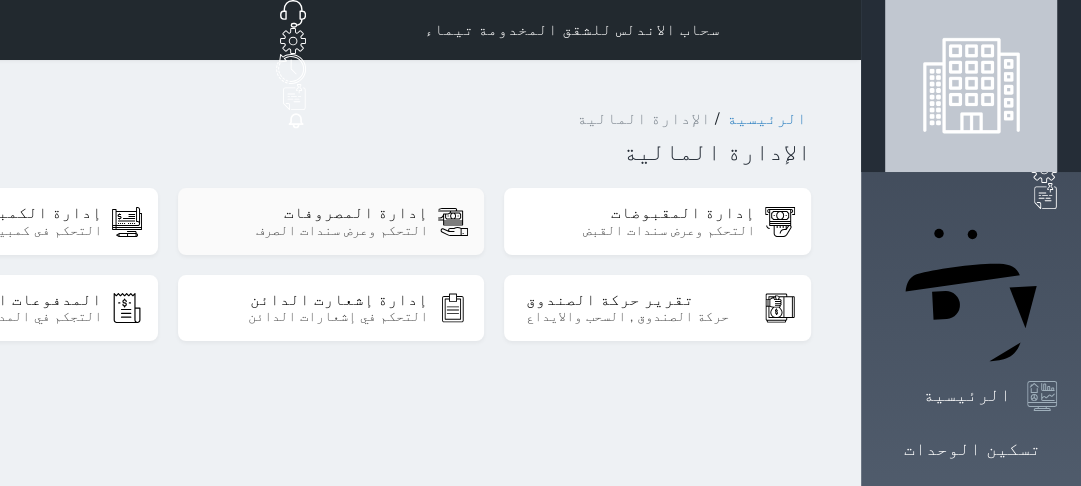 click on "إدارة المصروفات" at bounding box center (313, 213) 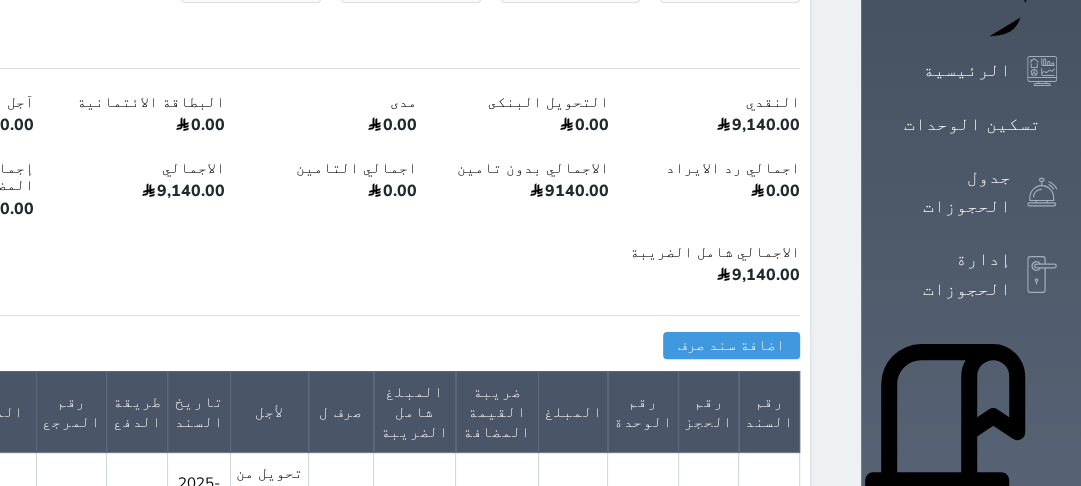 scroll, scrollTop: 320, scrollLeft: 0, axis: vertical 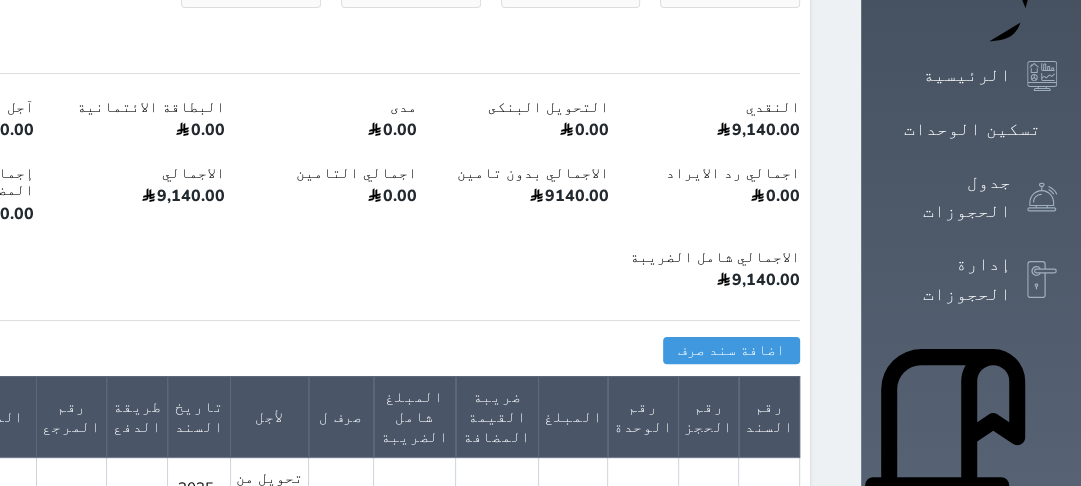 click 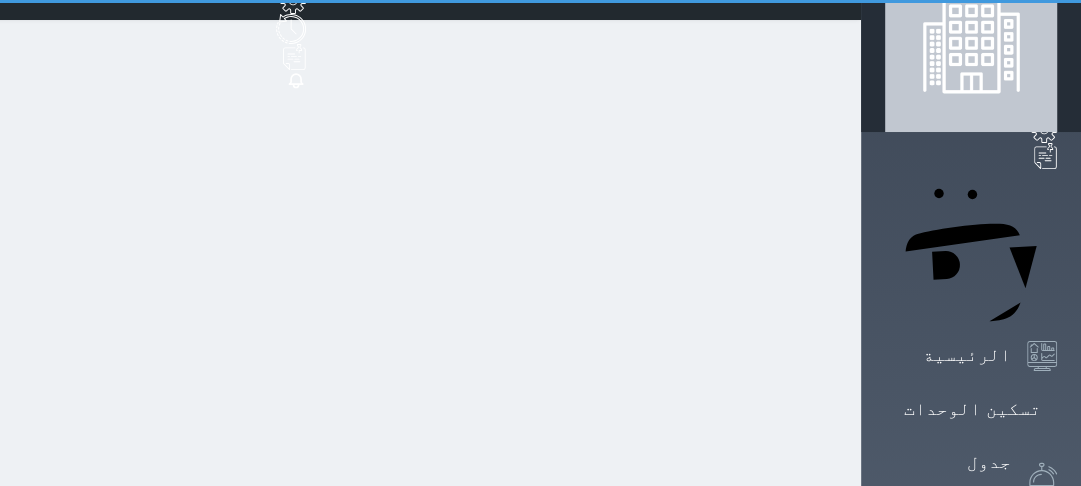 scroll, scrollTop: 0, scrollLeft: 0, axis: both 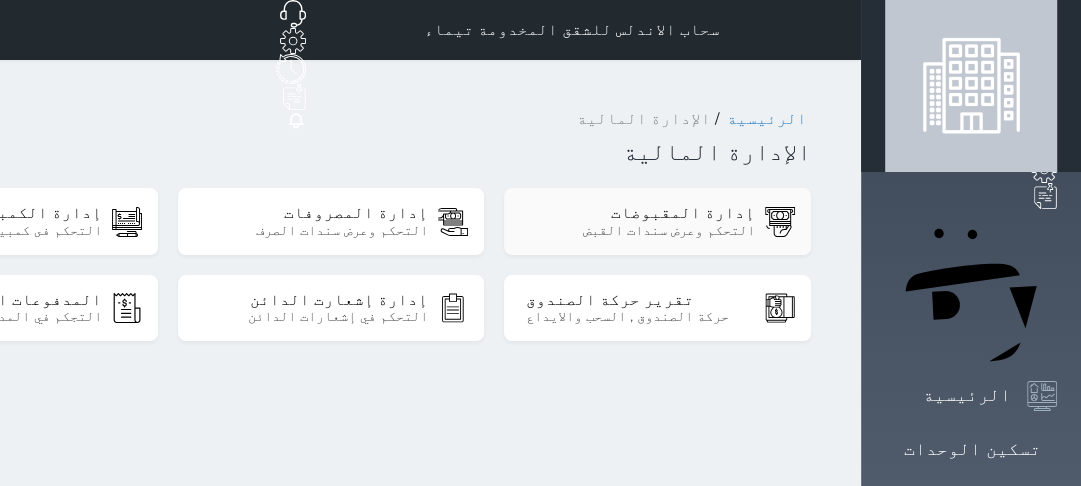 click on "إدارة المقبوضات" at bounding box center [640, 213] 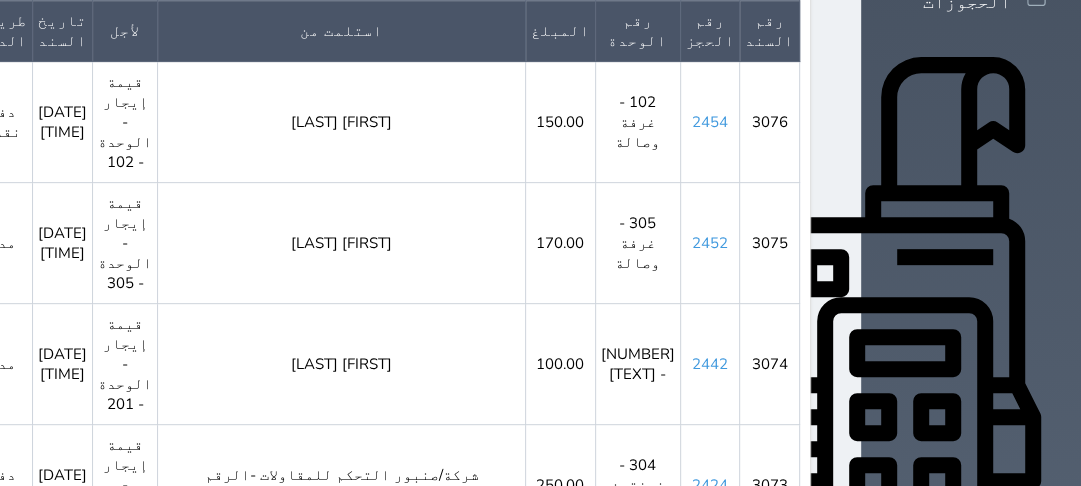 scroll, scrollTop: 640, scrollLeft: 0, axis: vertical 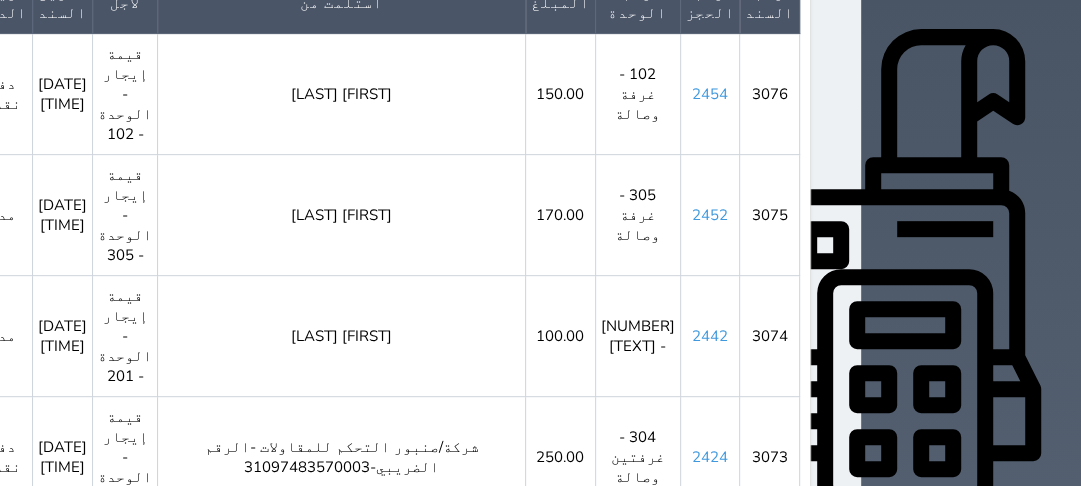 drag, startPoint x: 737, startPoint y: 432, endPoint x: 712, endPoint y: 437, distance: 25.495098 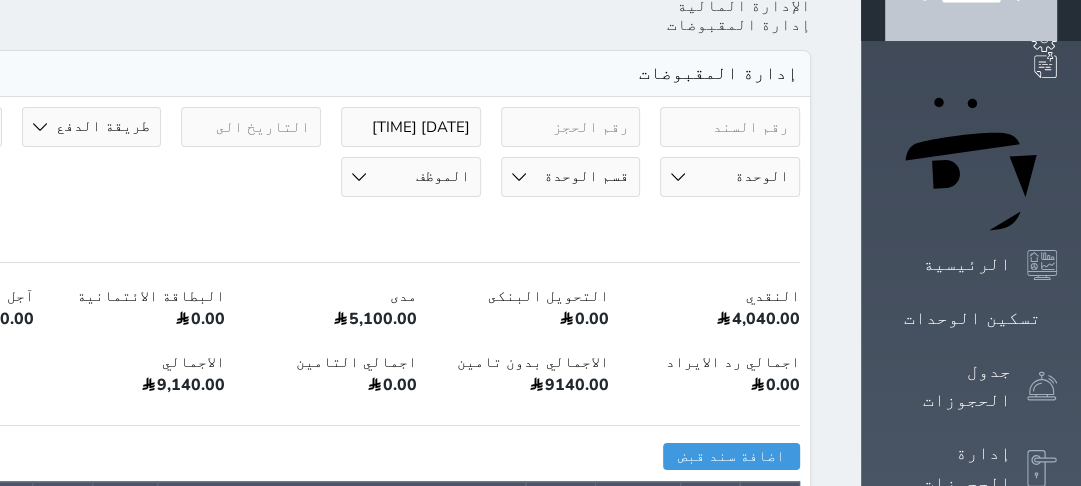 scroll, scrollTop: 80, scrollLeft: 0, axis: vertical 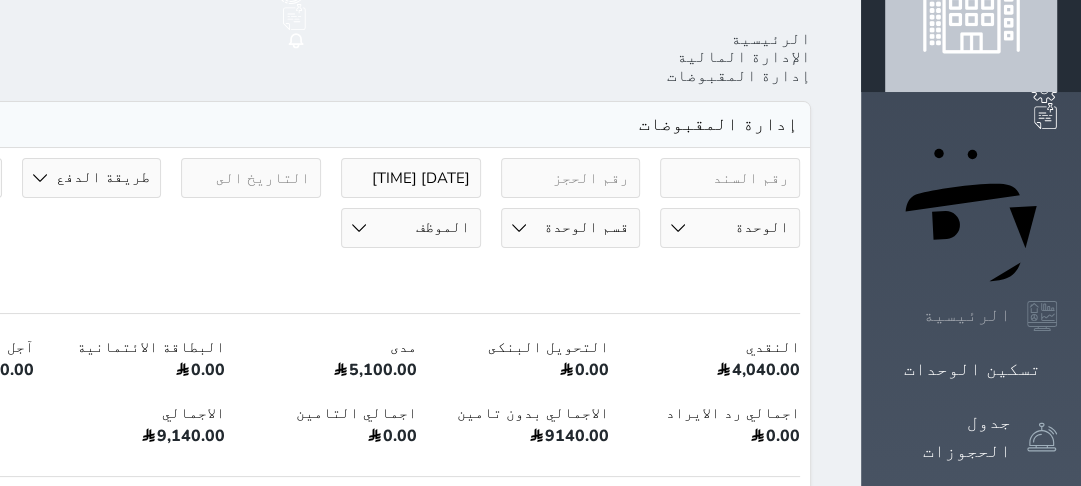 click 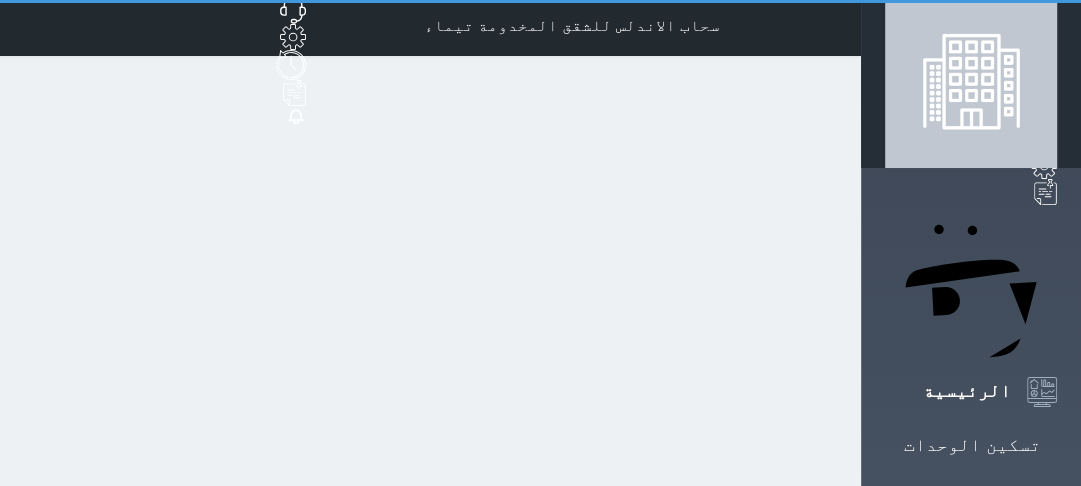 scroll, scrollTop: 0, scrollLeft: 0, axis: both 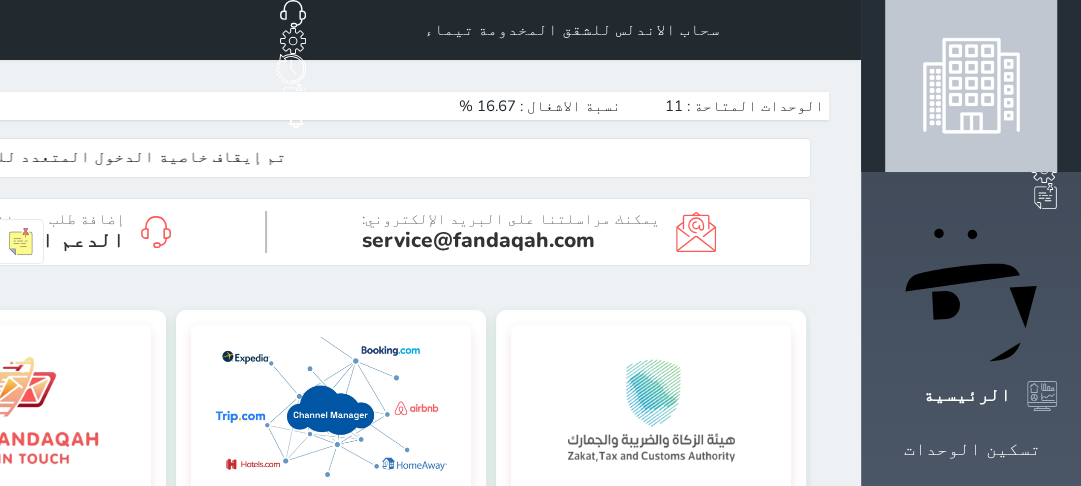 click 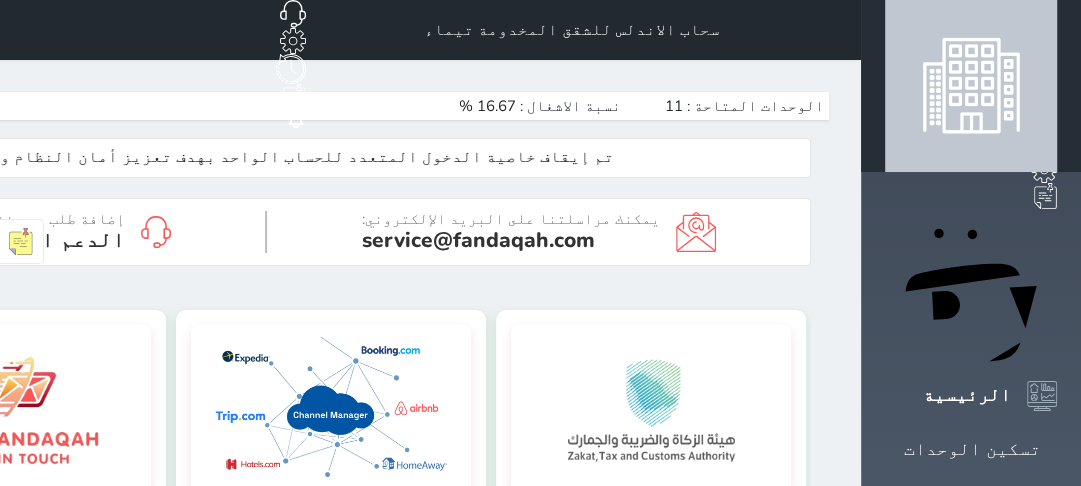 scroll, scrollTop: 94, scrollLeft: 0, axis: vertical 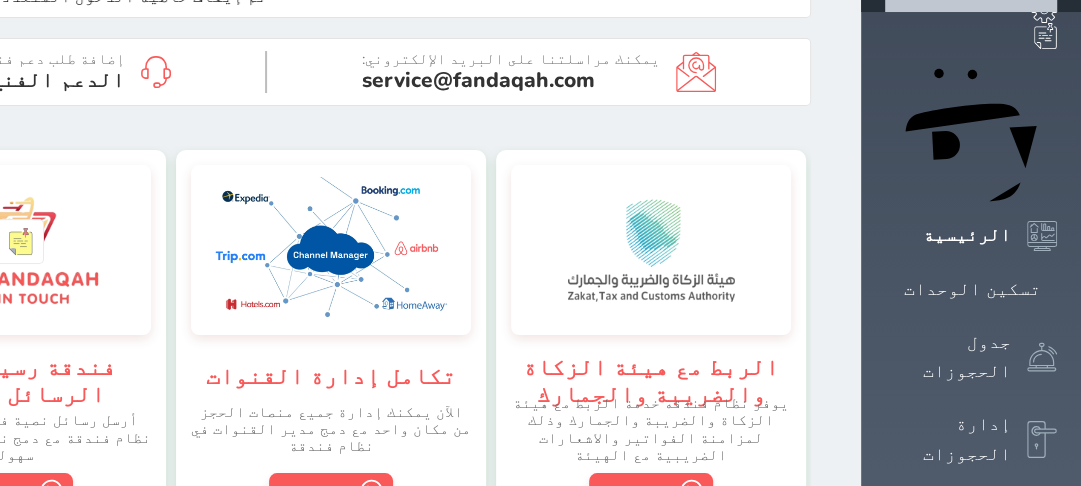click on "الخروج" at bounding box center [-99, 1063] 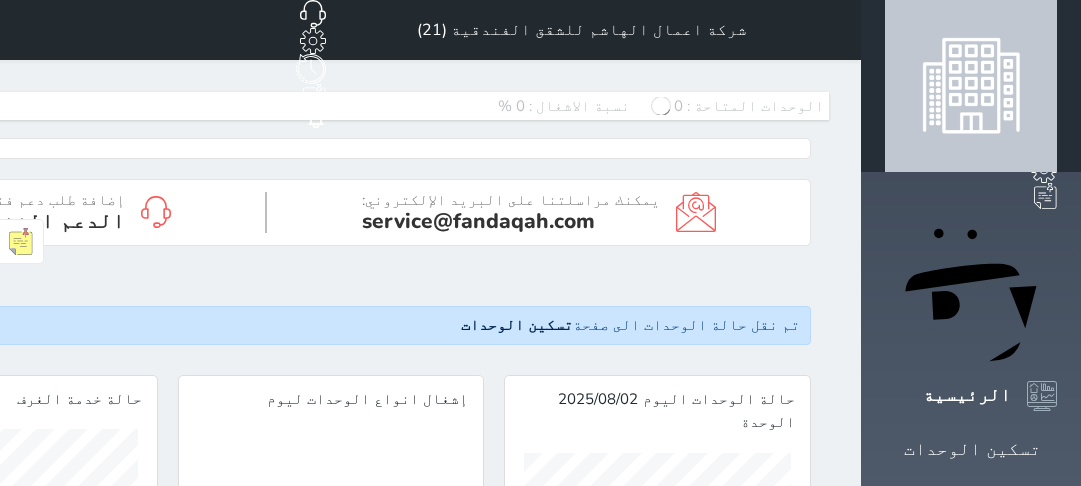 scroll, scrollTop: 0, scrollLeft: 0, axis: both 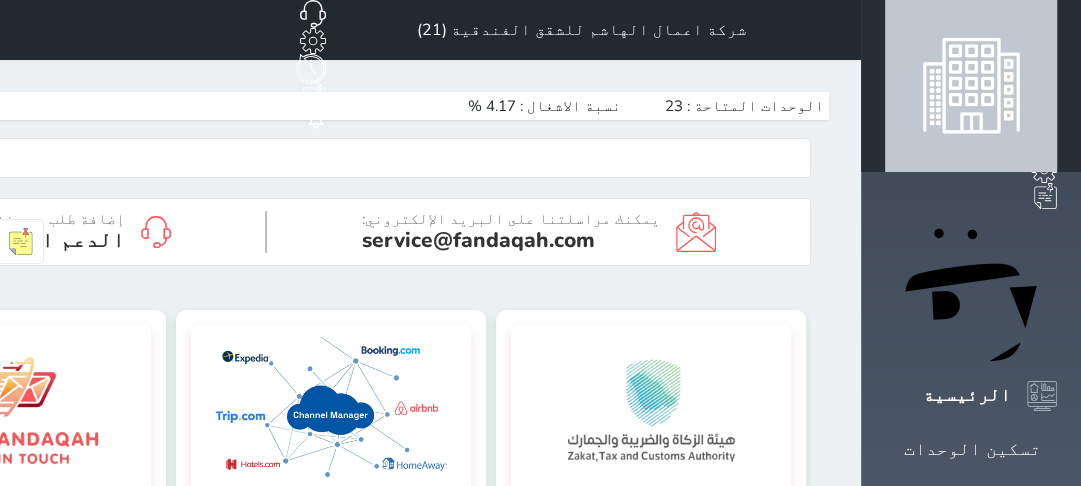 click on "عبدالله ابو هاشم" at bounding box center [-132, 30] 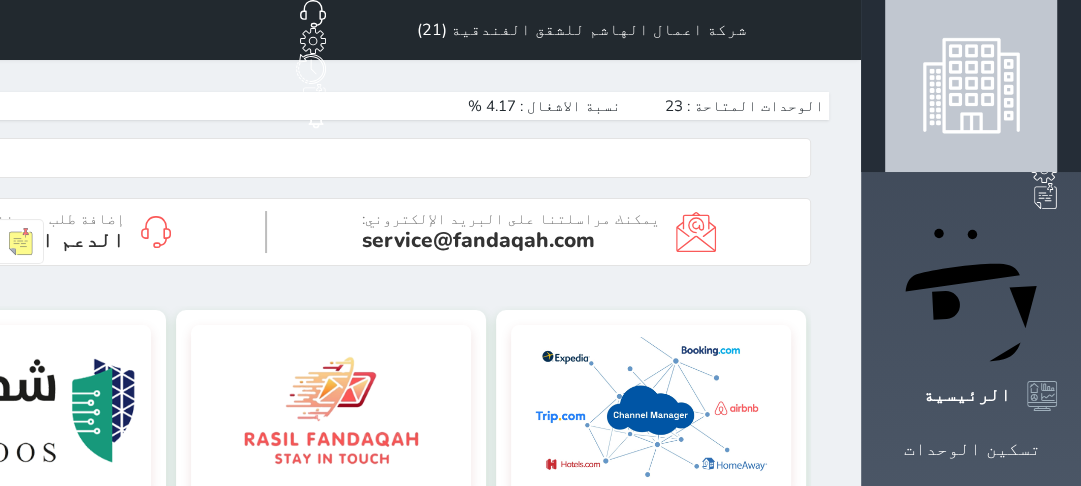 scroll, scrollTop: 128, scrollLeft: 0, axis: vertical 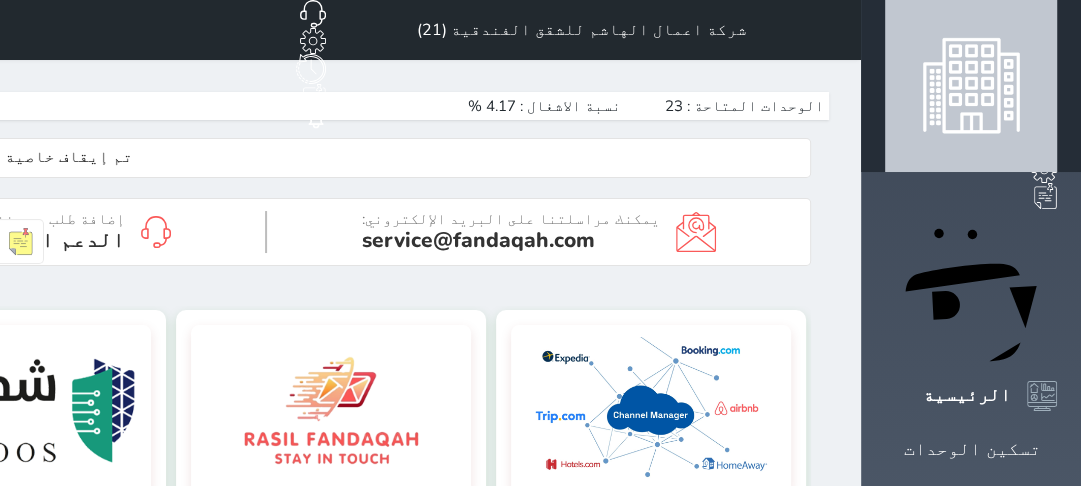 click on "مجمع اعمال الهاشم" at bounding box center (-116, 956) 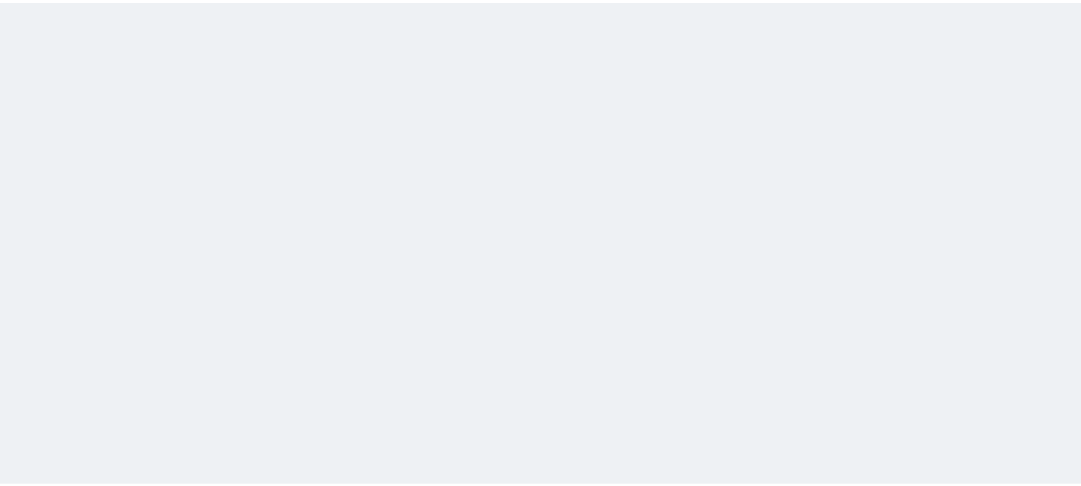 scroll, scrollTop: 0, scrollLeft: 0, axis: both 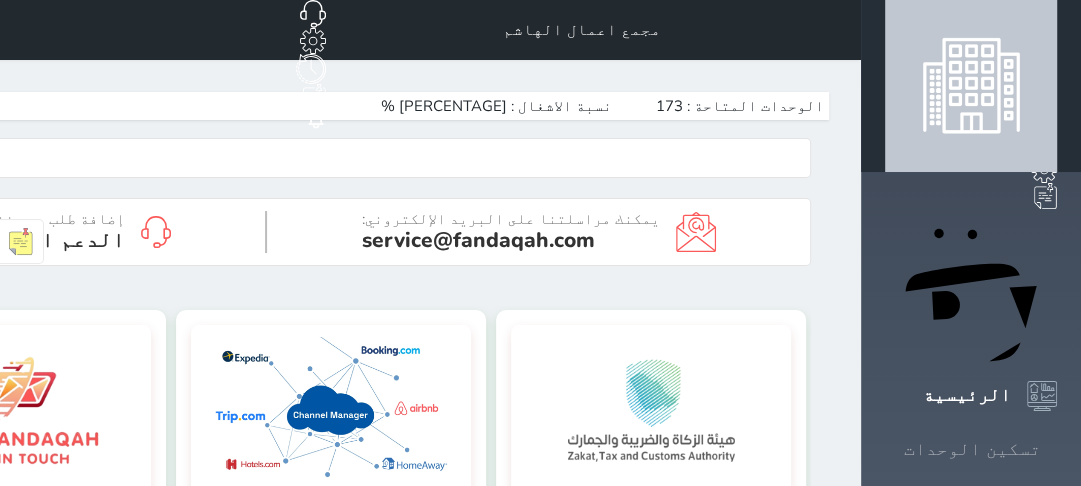click 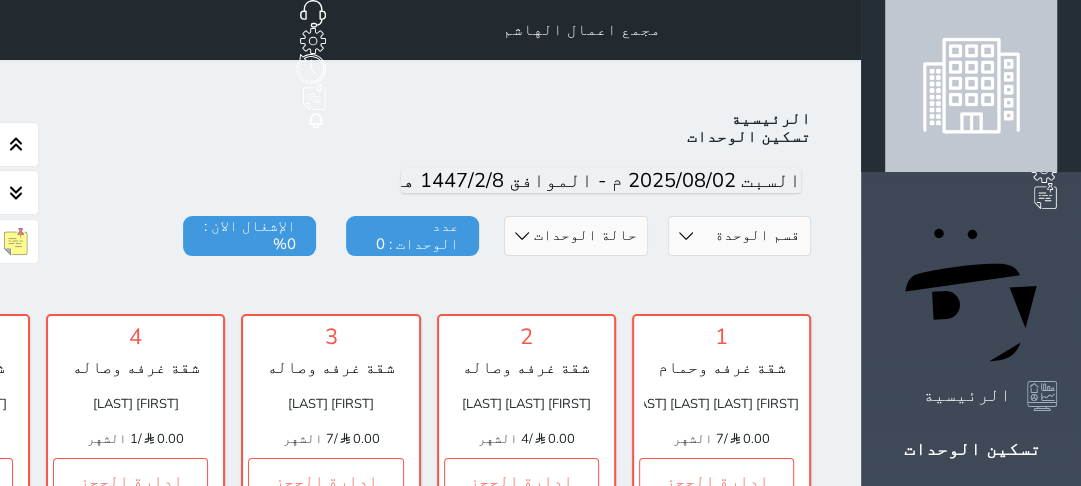 click on "[SECTION] [SECTION] [SECTION] [SECTION] [SECTION] [SECTION] [SECTION] [SECTION] [SECTION] [SECTION] [SECTION] [SECTION] [SECTION] [SECTION] [SECTION] [SECTION] [SECTION] [SECTION]" at bounding box center [739, 236] 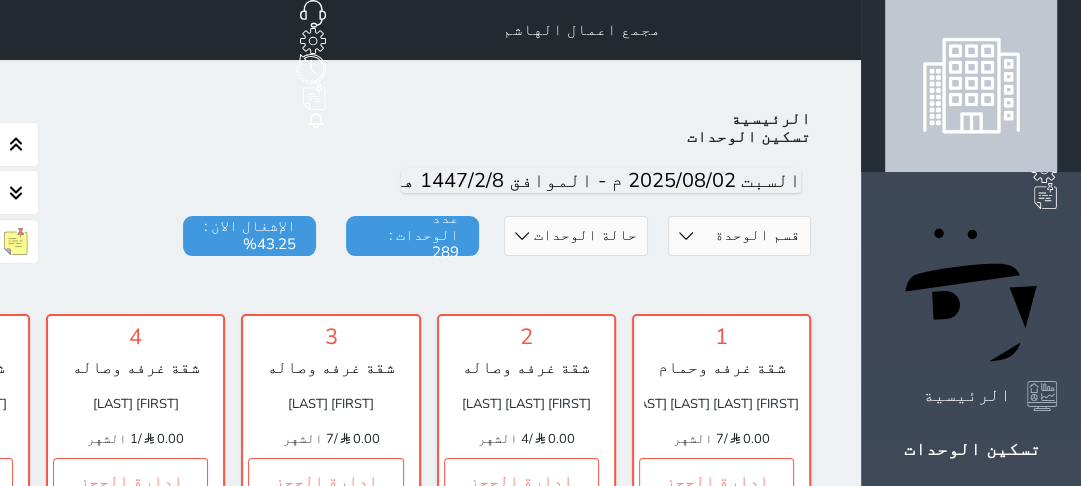 scroll, scrollTop: 78, scrollLeft: 0, axis: vertical 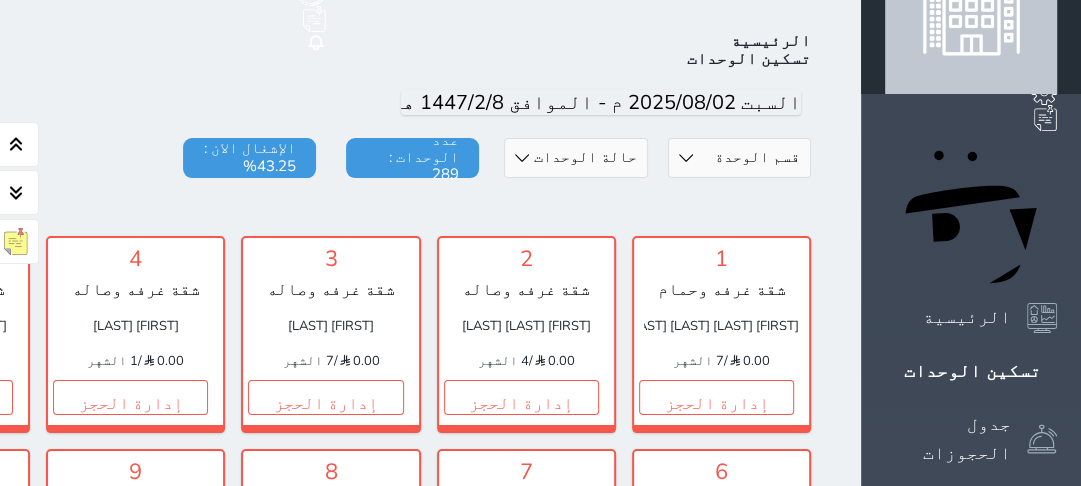 select on "39145914" 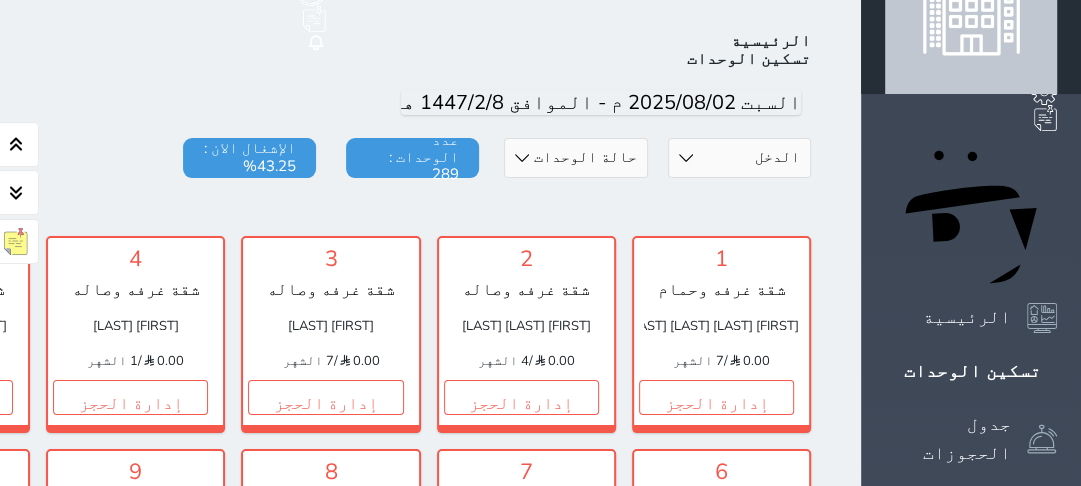 click on "[SECTION] [SECTION] [SECTION] [SECTION] [SECTION] [SECTION] [SECTION] [SECTION] [SECTION] [SECTION] [SECTION] [SECTION] [SECTION] [SECTION] [SECTION] [SECTION] [SECTION] [SECTION]" at bounding box center [739, 158] 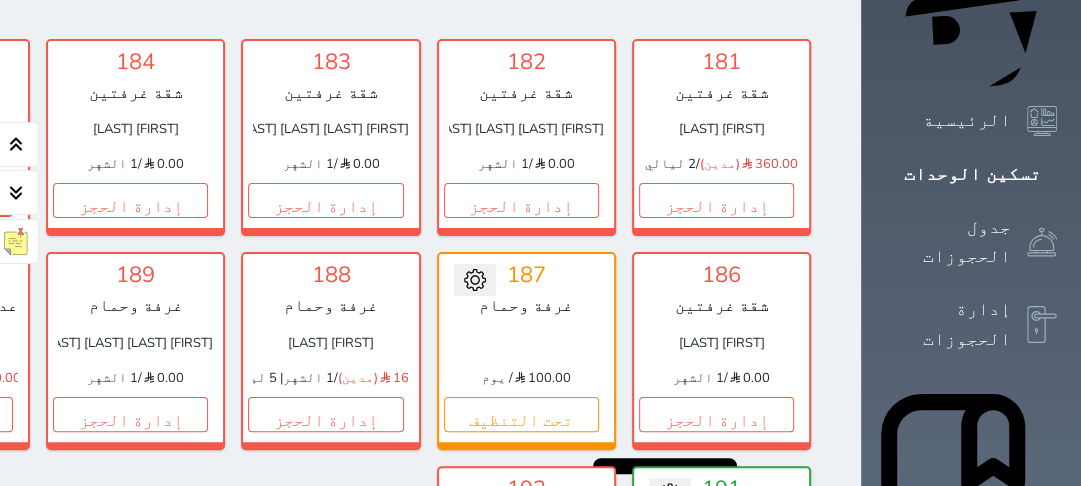 scroll, scrollTop: 238, scrollLeft: 0, axis: vertical 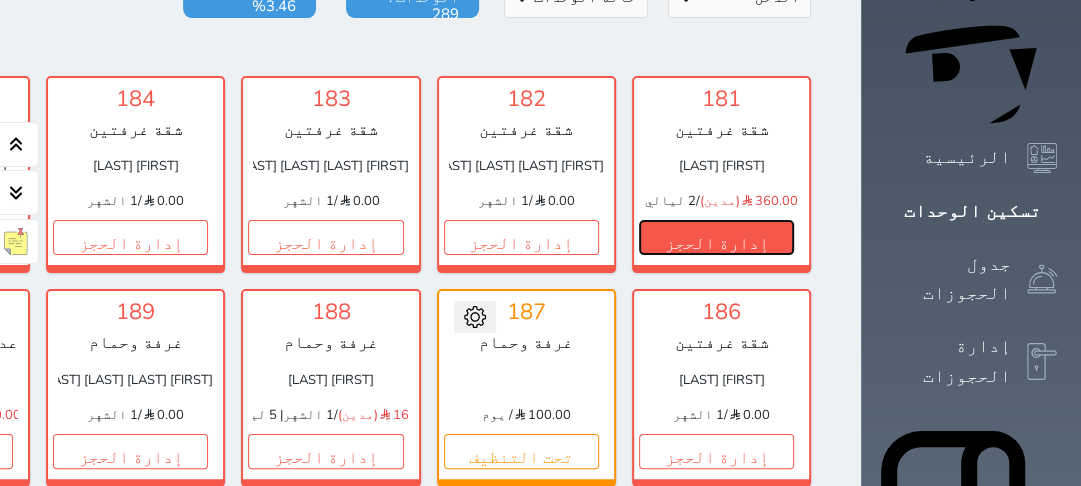 click on "إدارة الحجز" at bounding box center (716, 237) 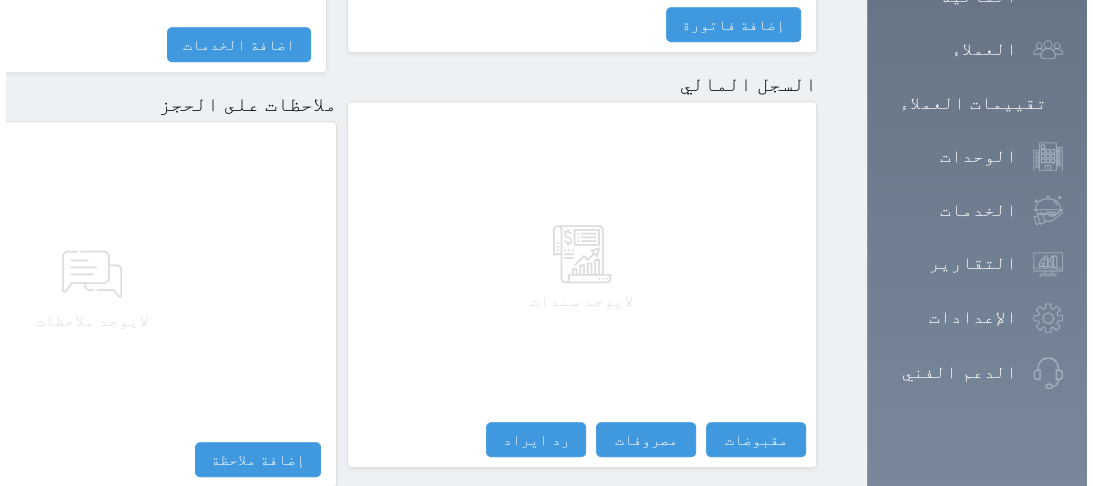scroll, scrollTop: 1237, scrollLeft: 0, axis: vertical 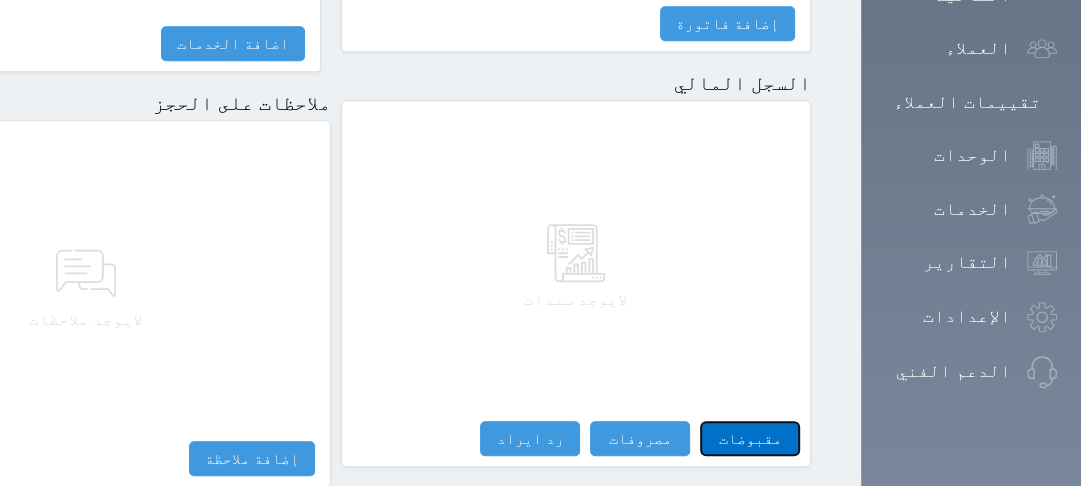 click on "مقبوضات" at bounding box center [750, 438] 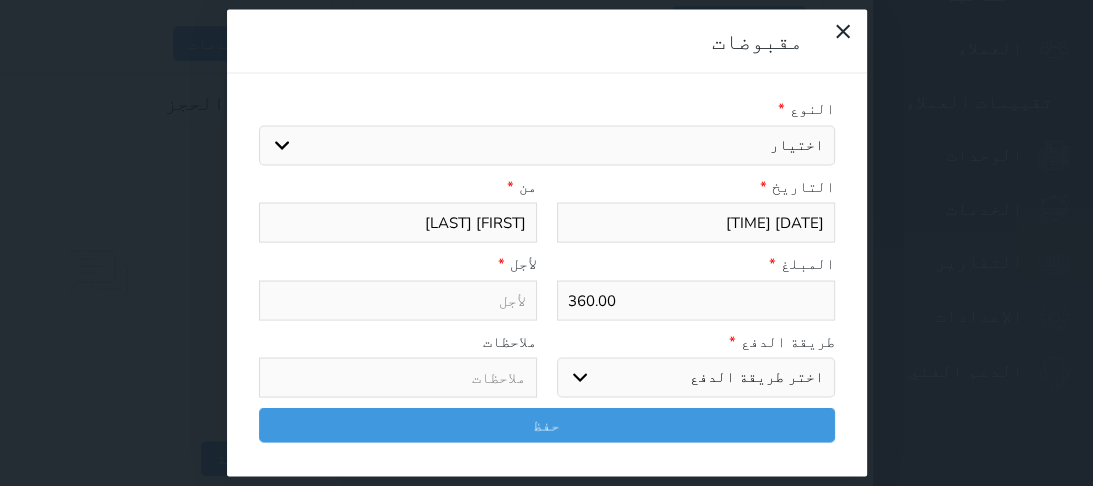 select 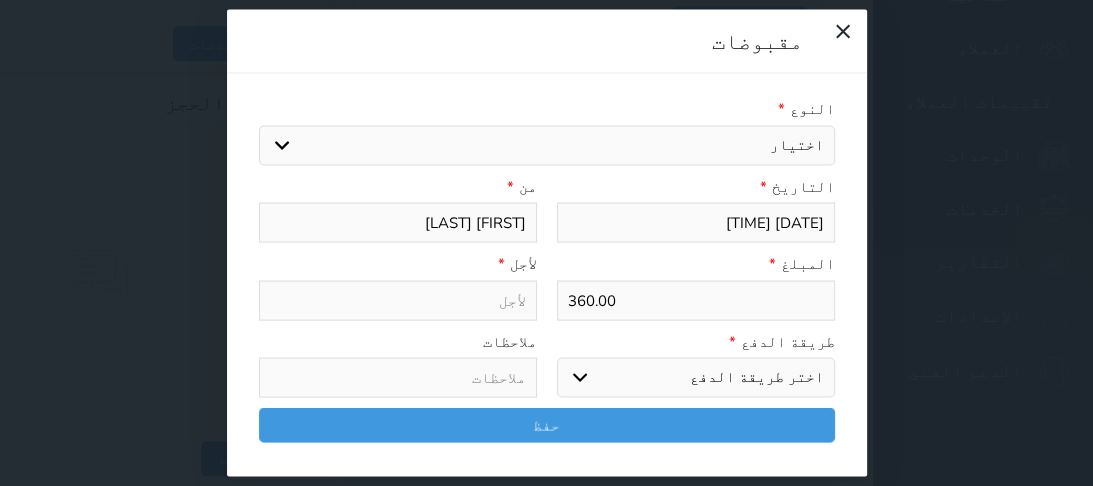 select on "158549" 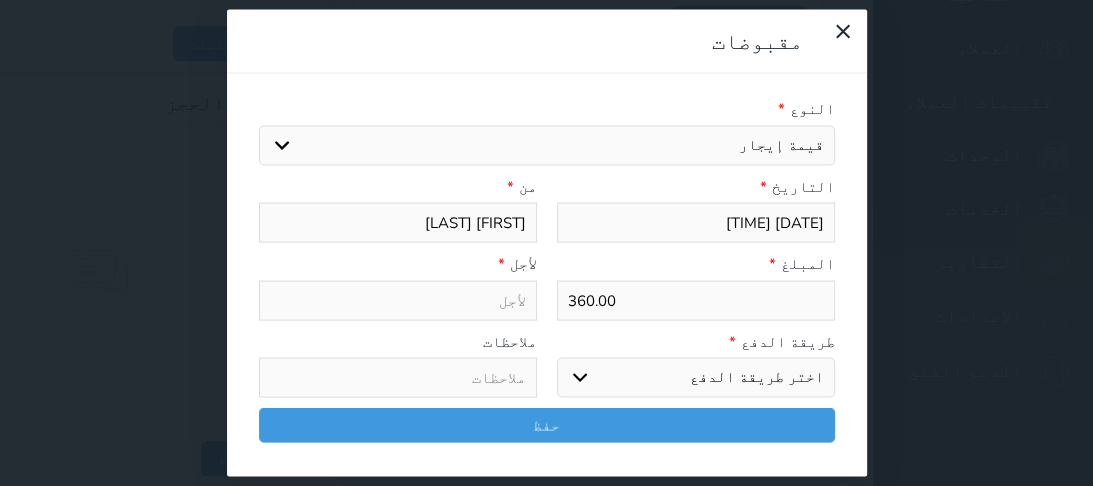 click on "اختيار   مقبوضات عامة قيمة إيجار فواتير تامين عربون لا ينطبق آخر مغسلة واي فاي - الإنترنت مواقف السيارات طعام الأغذية والمشروبات مشروبات المشروبات الباردة المشروبات الساخنة الإفطار غداء عشاء مخبز و كعك حمام سباحة الصالة الرياضية سبا و خدمات الجمال اختيار وإسقاط (خدمات النقل) ميني بار كابل - تلفزيون سرير إضافي تصفيف الشعر التسوق خدمات الجولات السياحية المنظمة خدمات الدليل السياحي" at bounding box center [547, 145] 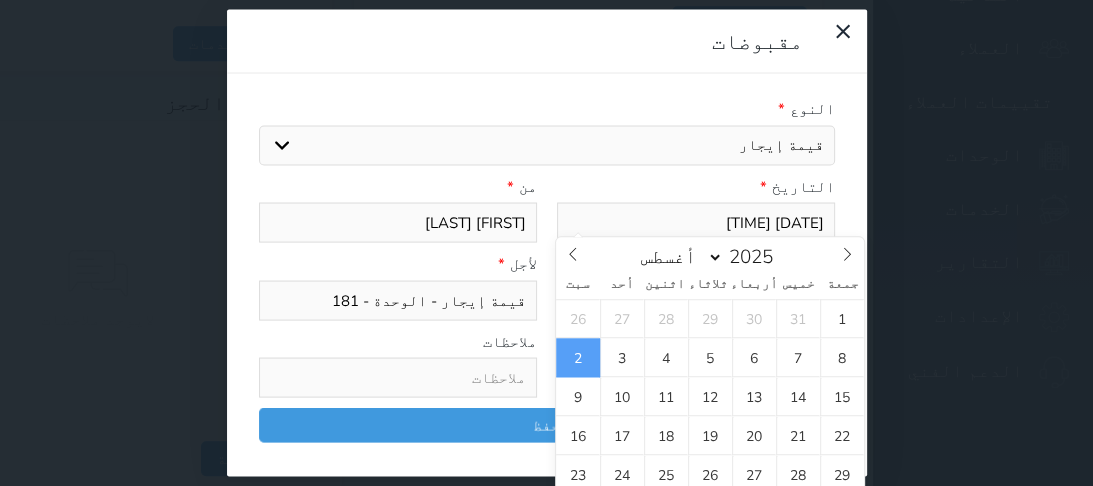 click on "[DATE] [TIME]" at bounding box center [696, 223] 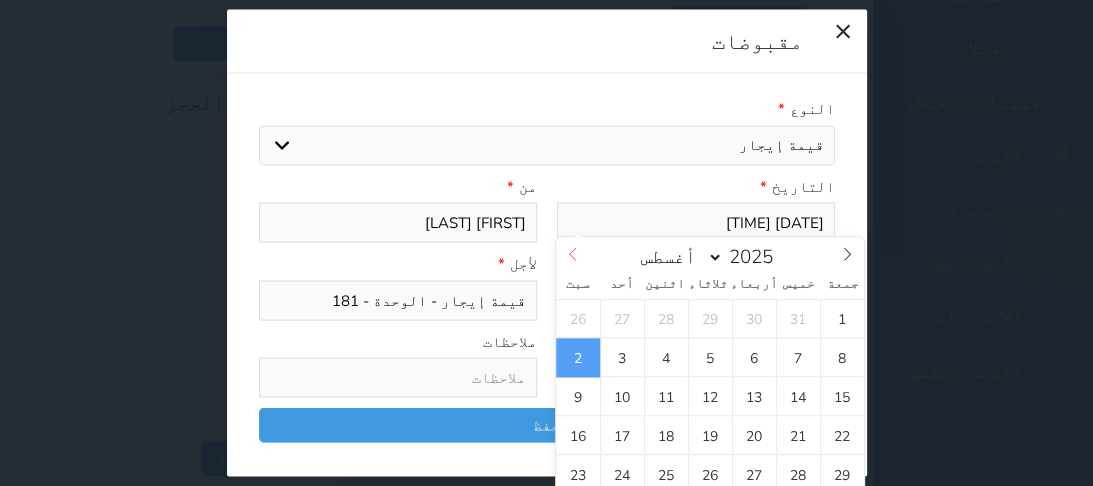 select on "6" 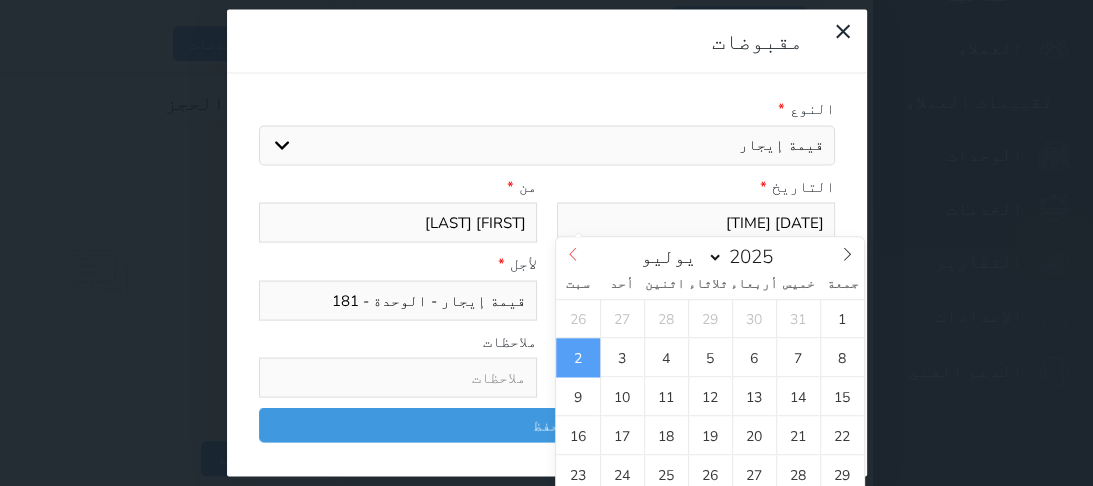click 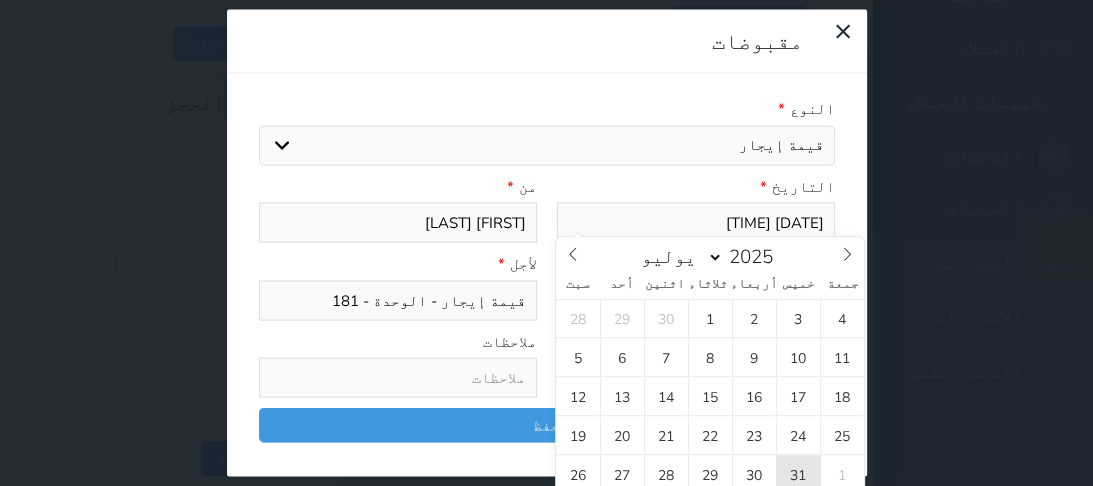 type on "[YEAR]-[MONTH]-[DATE] [TIME]" 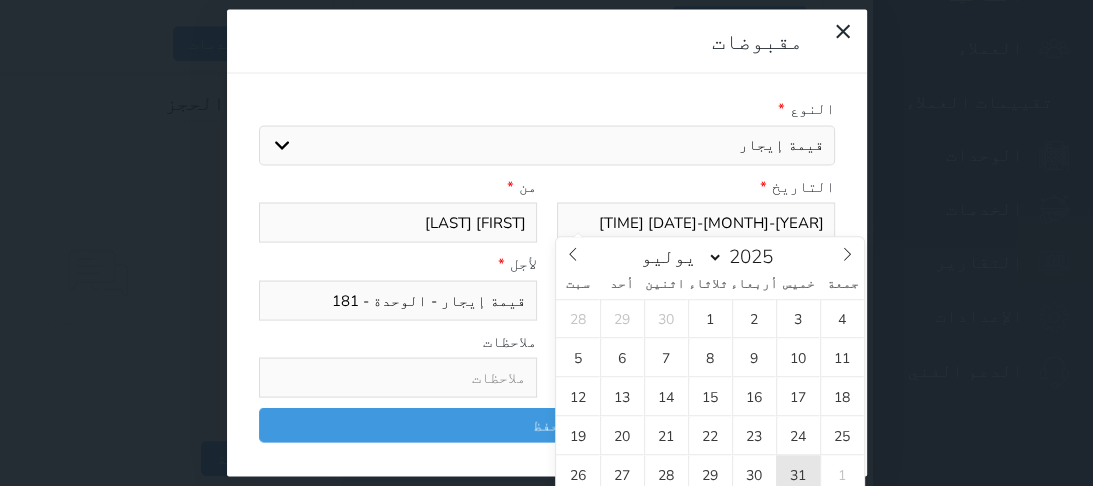 scroll, scrollTop: 1330, scrollLeft: 0, axis: vertical 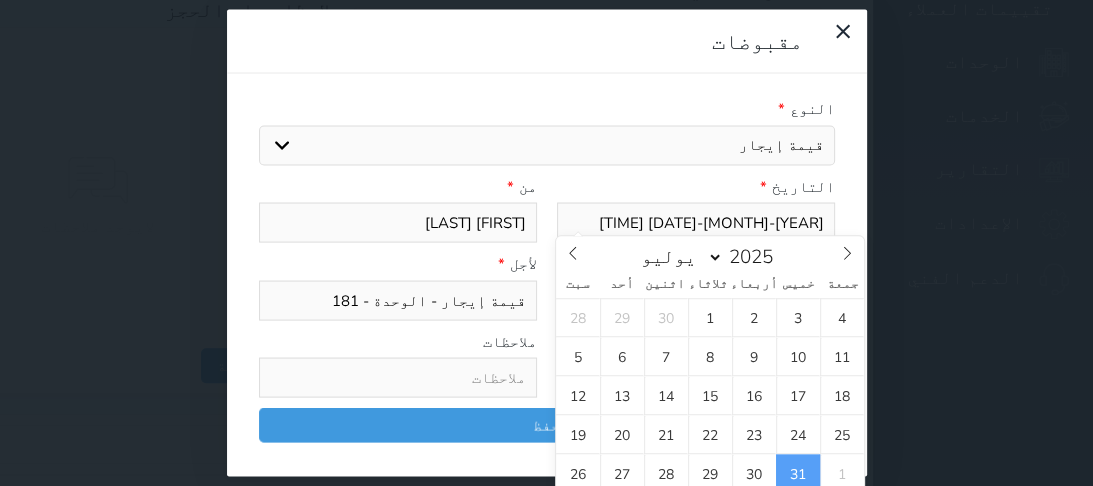 click on "ملاحظات" at bounding box center [398, 341] 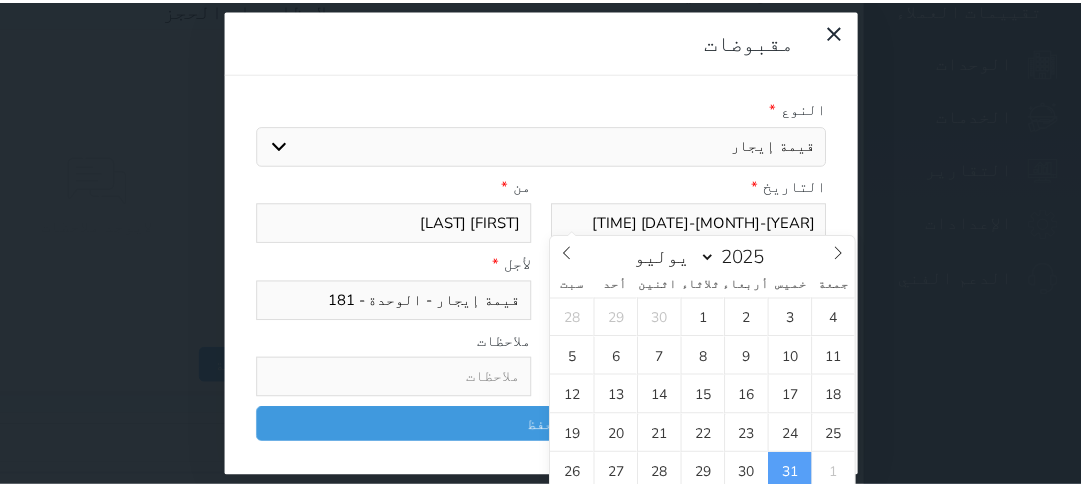 scroll, scrollTop: 1237, scrollLeft: 0, axis: vertical 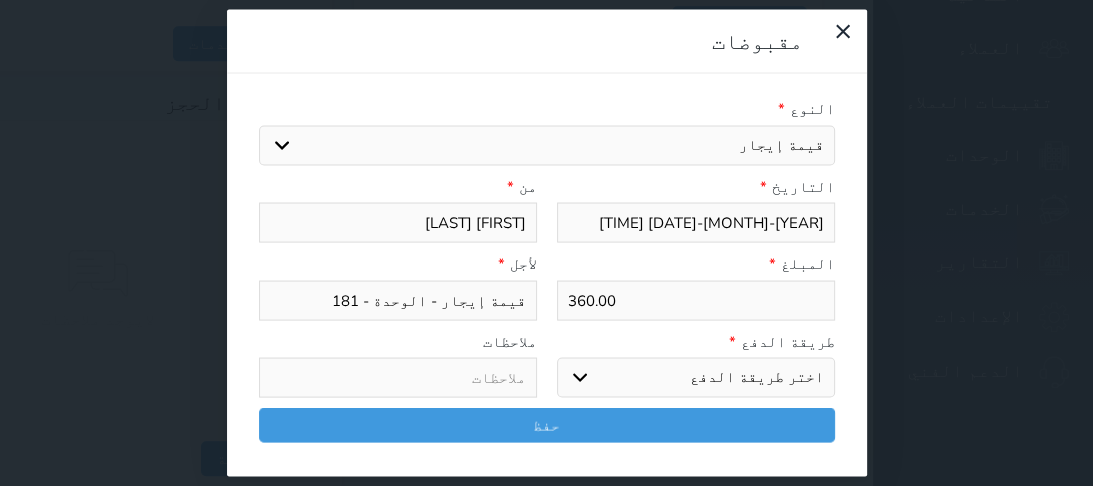 click on "اختر طريقة الدفع   دفع نقدى   تحويل بنكى   مدى   بطاقة ائتمان   آجل" at bounding box center [696, 378] 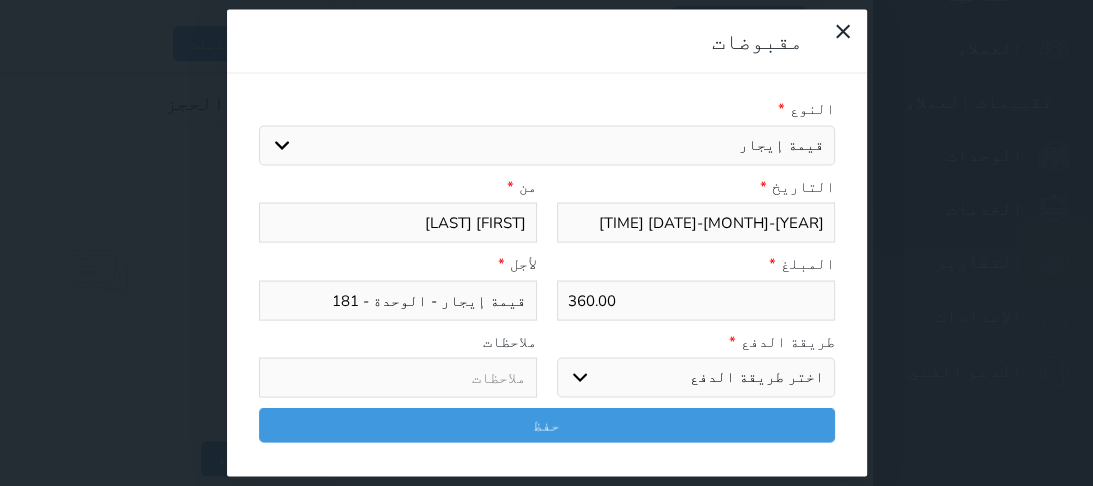 select on "cash" 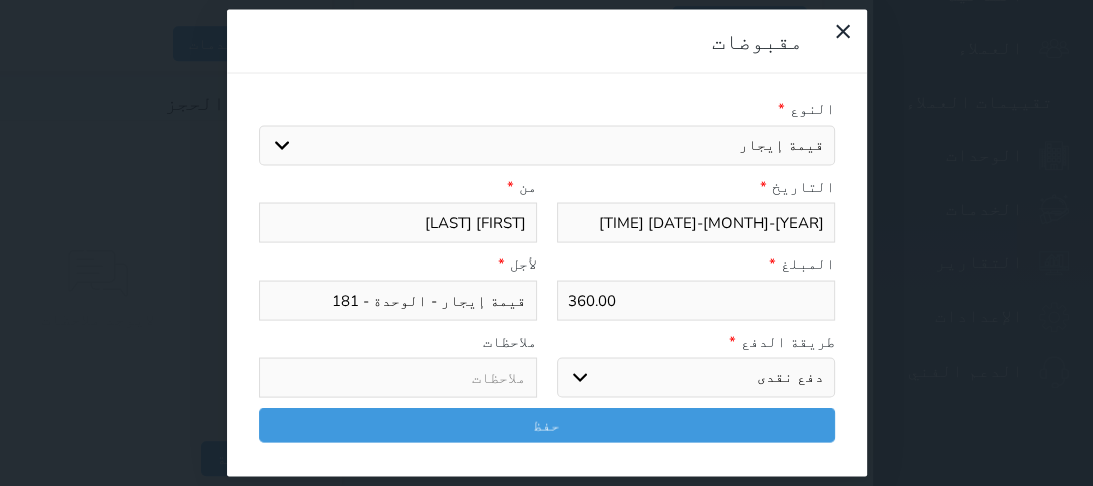 click on "اختر طريقة الدفع   دفع نقدى   تحويل بنكى   مدى   بطاقة ائتمان   آجل" at bounding box center (696, 378) 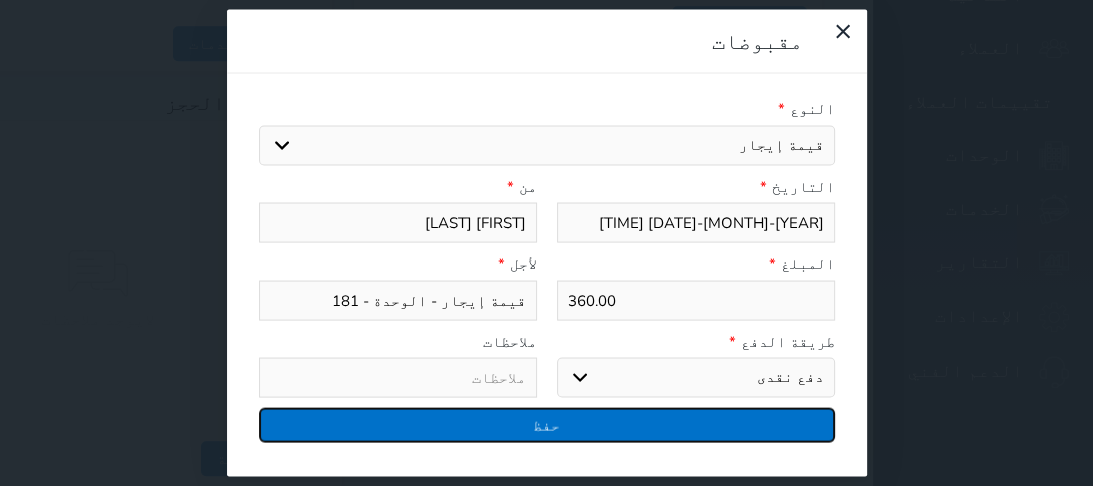 click on "حفظ" at bounding box center (547, 425) 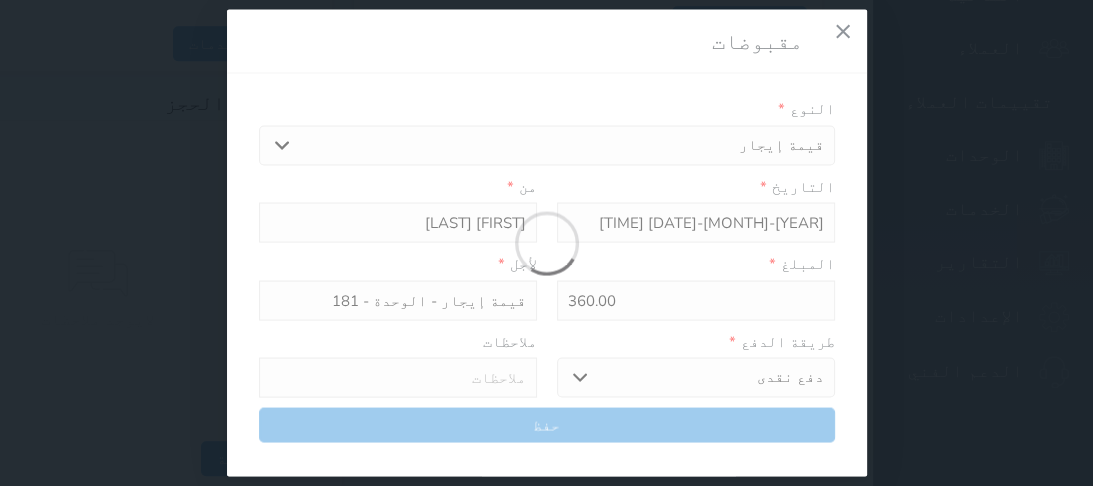 select 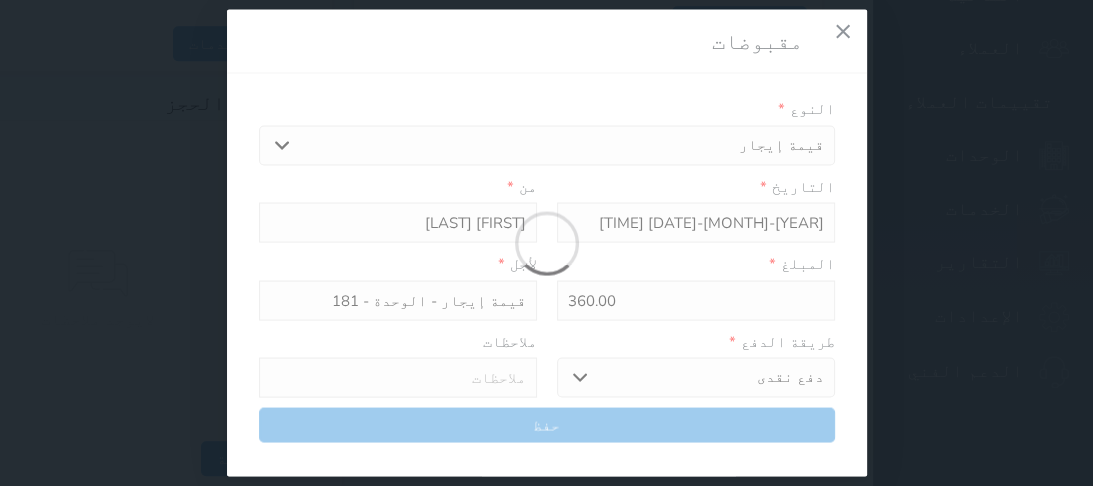 type 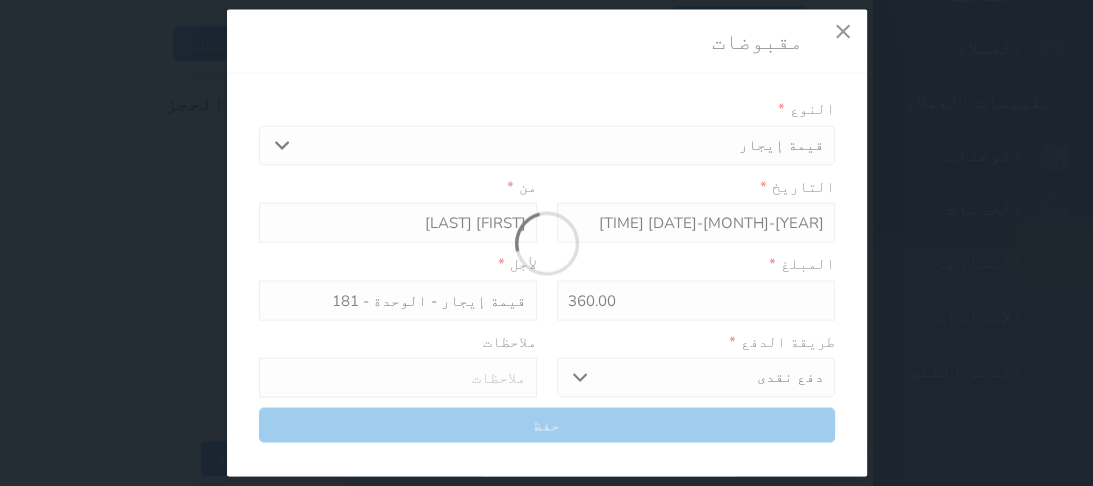 type on "0" 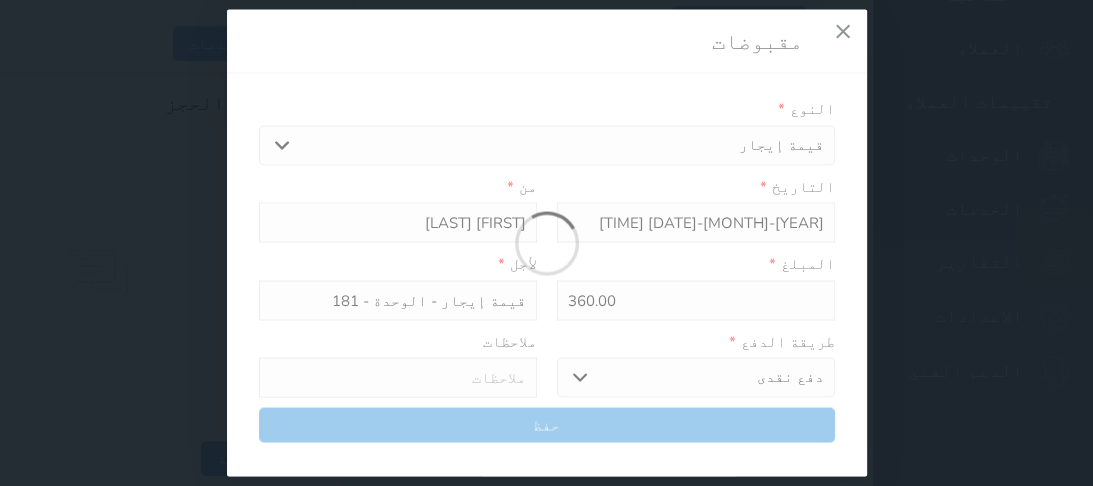 select 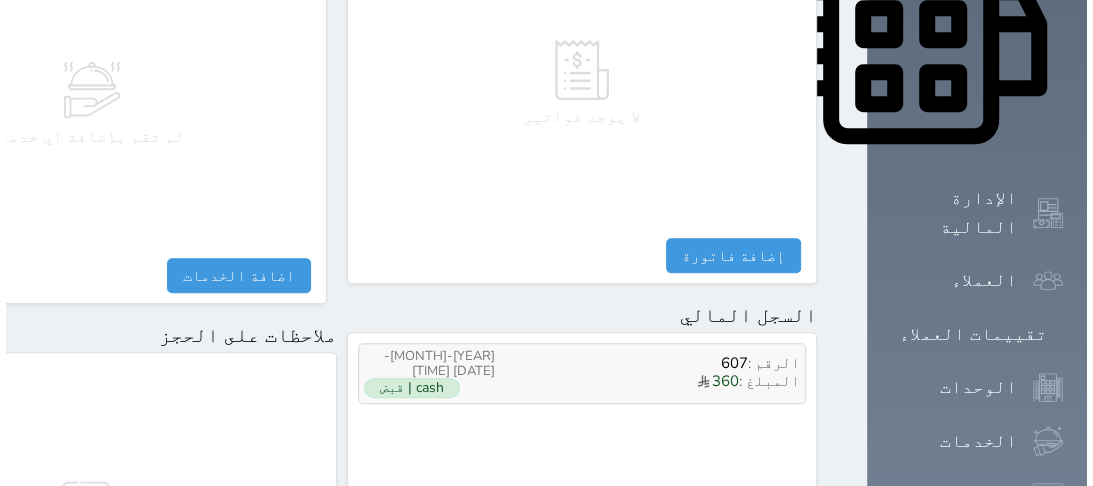 scroll, scrollTop: 917, scrollLeft: 0, axis: vertical 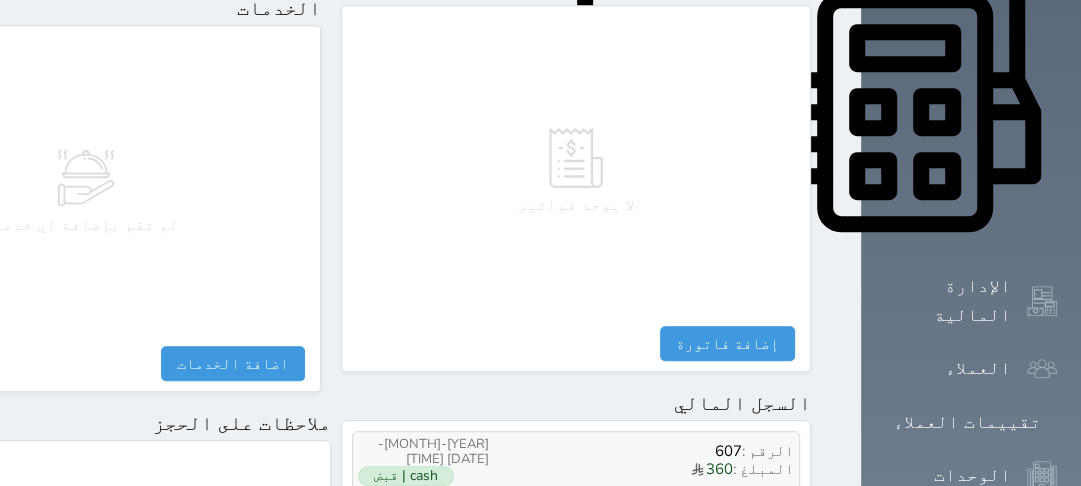 click on "607" at bounding box center [728, 451] 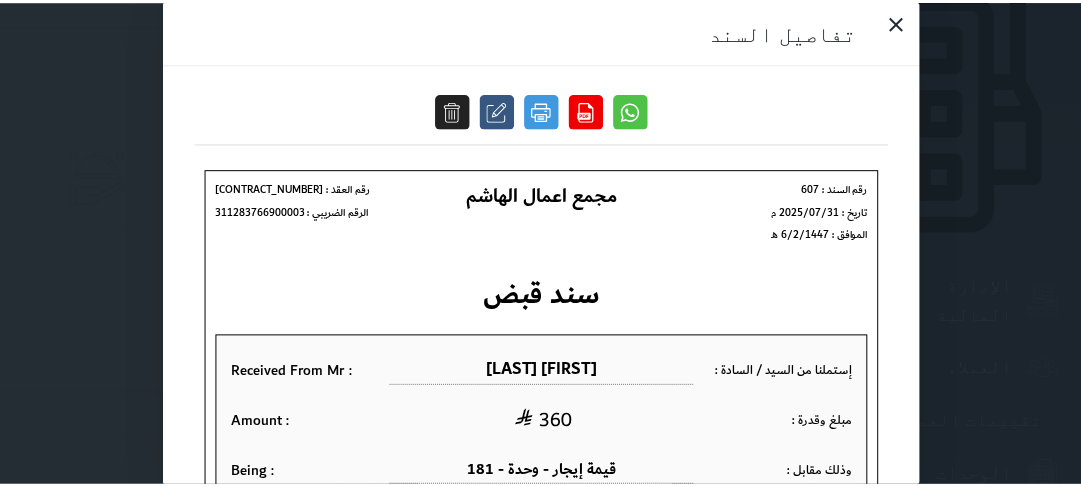scroll, scrollTop: 0, scrollLeft: 0, axis: both 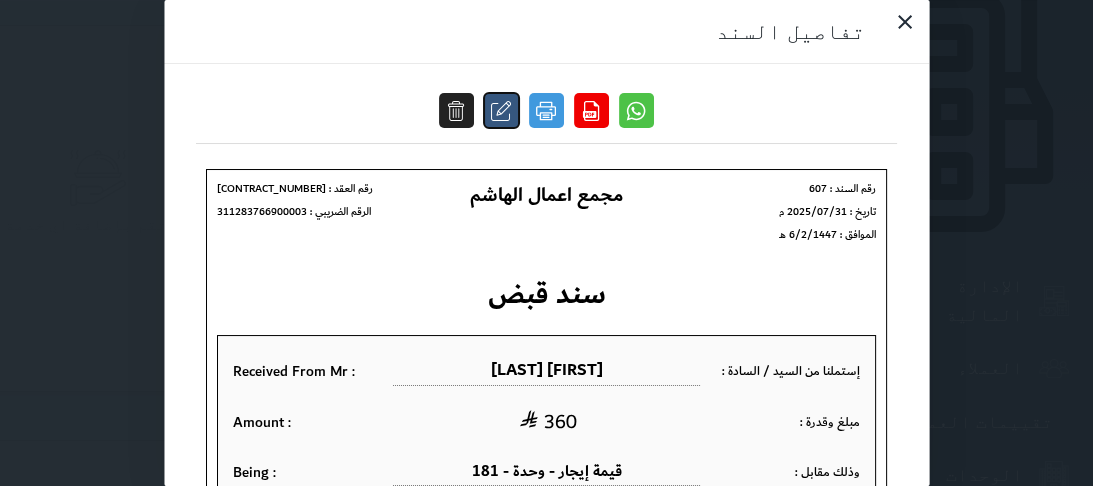 click at bounding box center [501, 110] 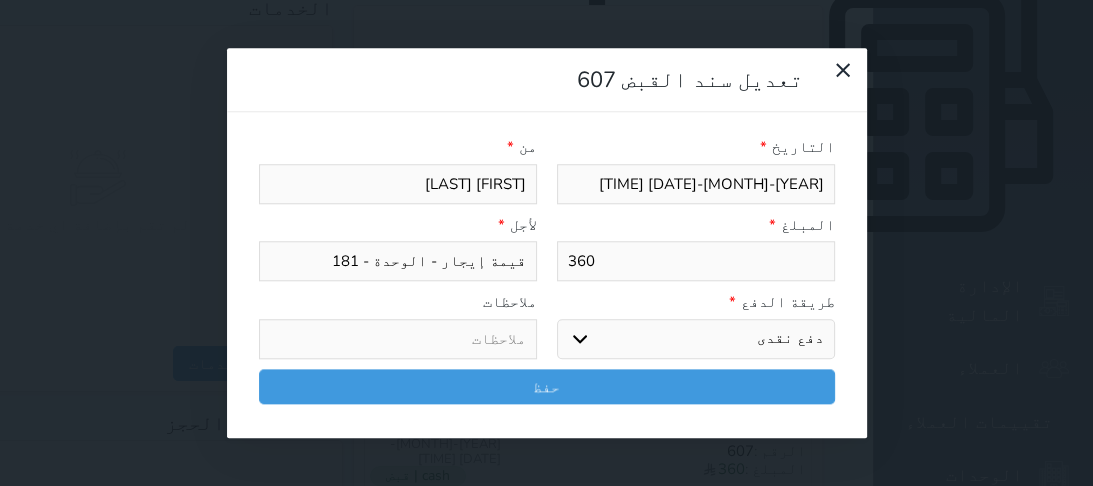 select on "158549" 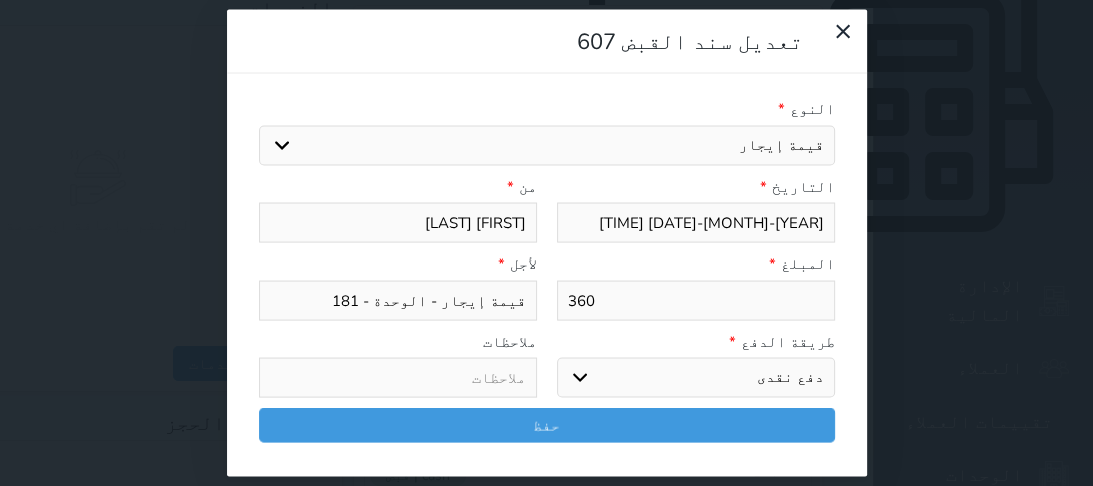 drag, startPoint x: 816, startPoint y: 295, endPoint x: 836, endPoint y: 311, distance: 25.612497 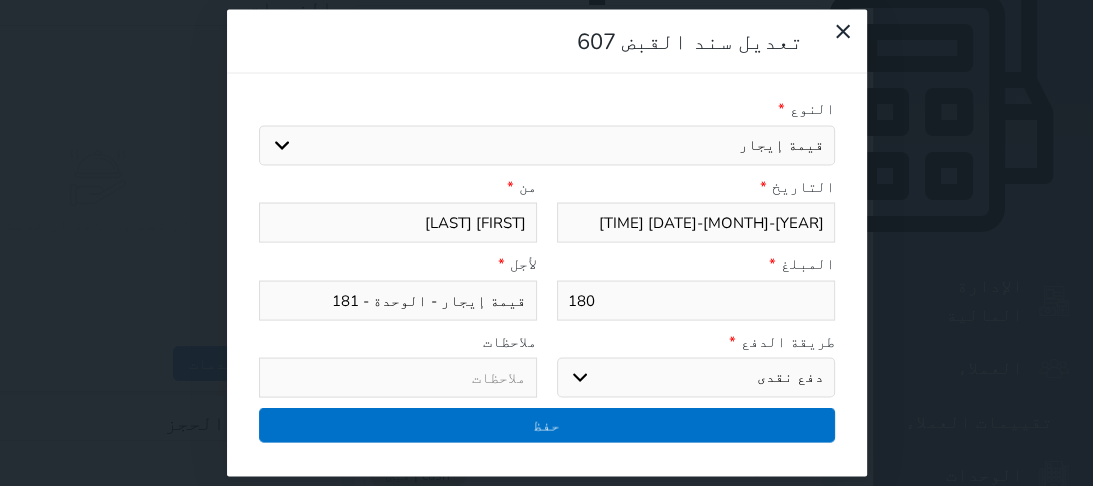 type on "180" 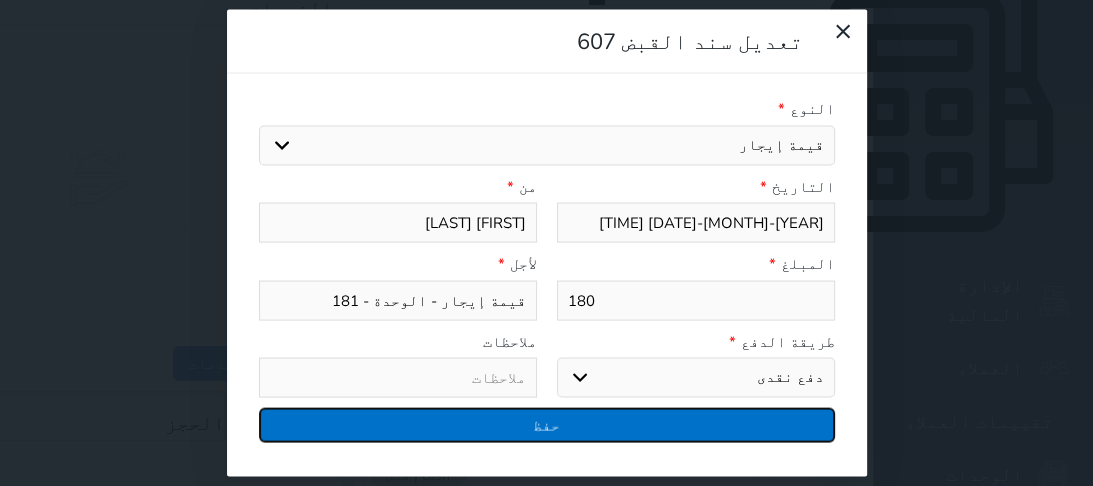 click on "حفظ" at bounding box center [547, 425] 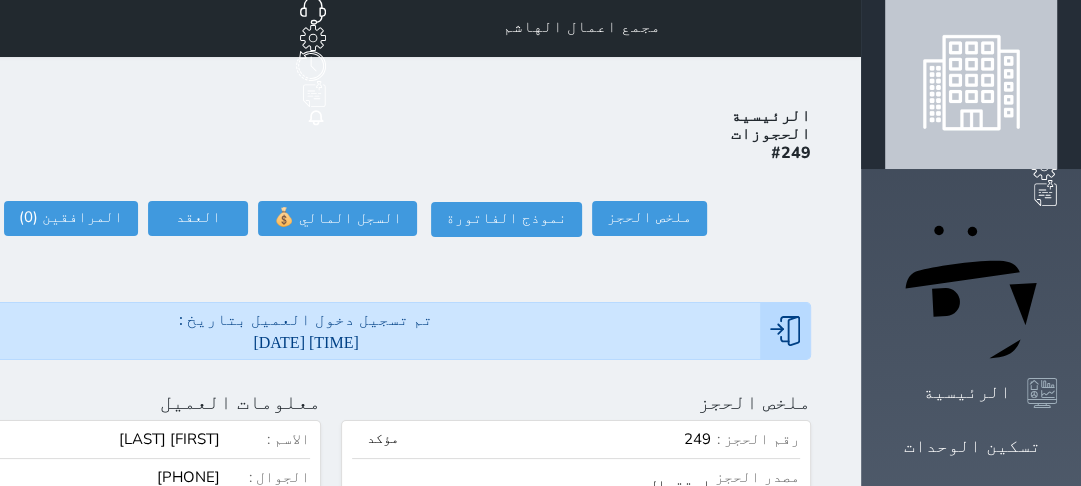 scroll, scrollTop: 0, scrollLeft: 0, axis: both 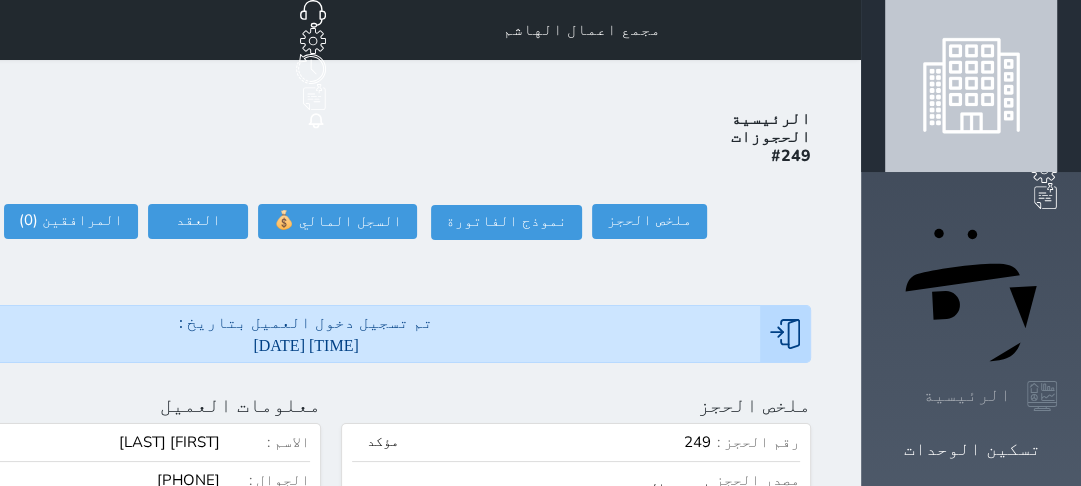 click 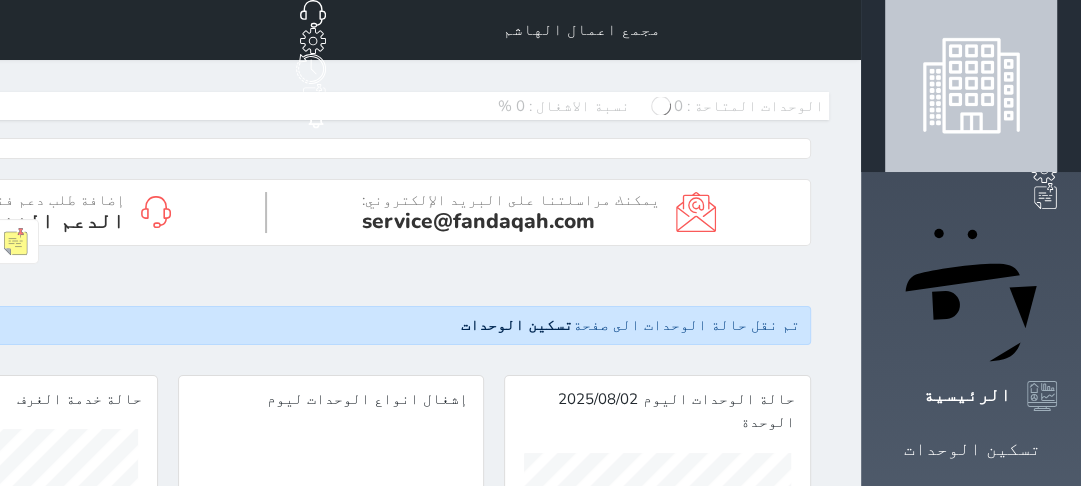 scroll, scrollTop: 999732, scrollLeft: 999732, axis: both 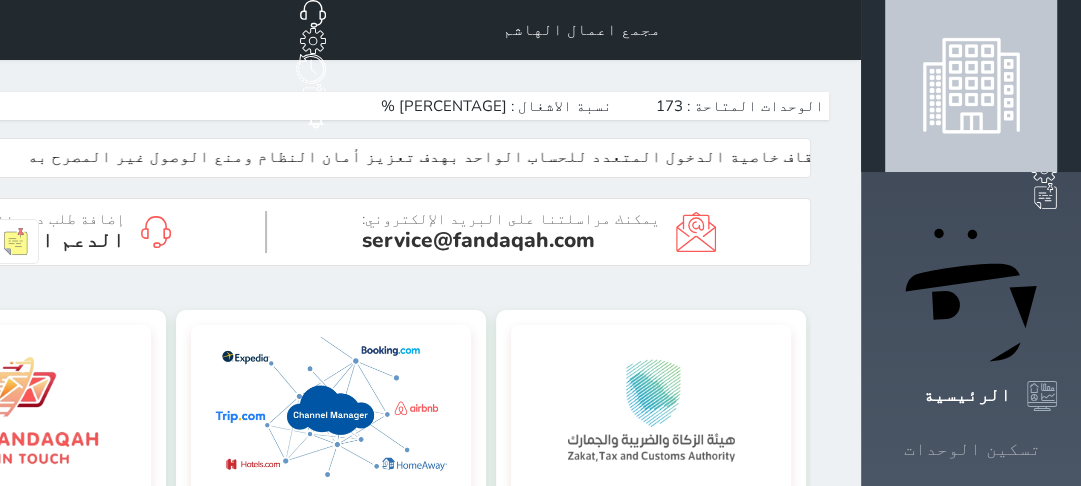 click 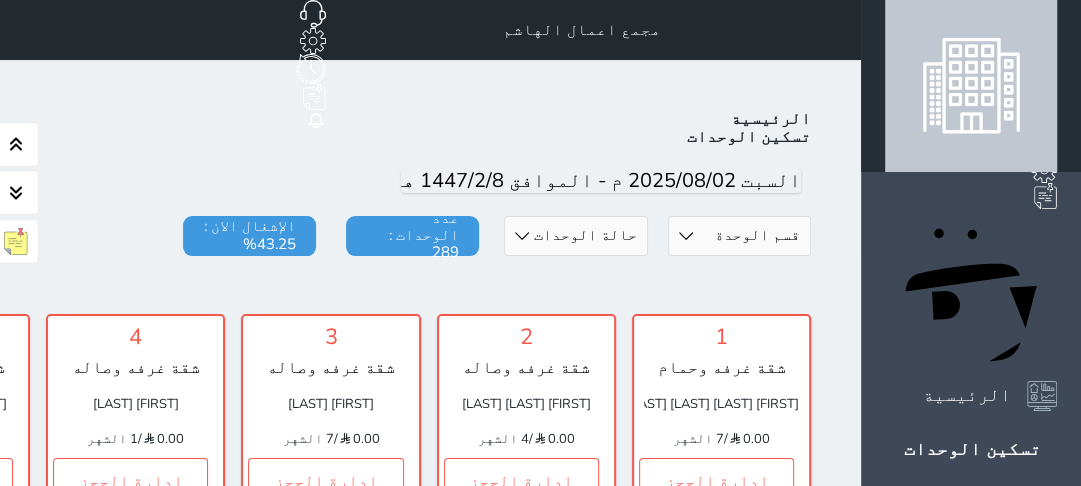 scroll, scrollTop: 78, scrollLeft: 0, axis: vertical 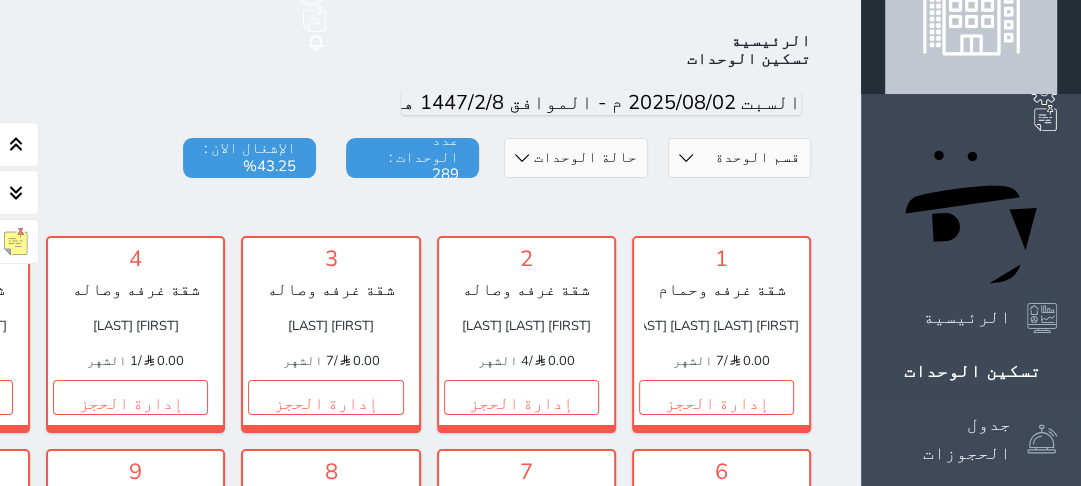 click on "[SECTION] [SECTION] [SECTION] [SECTION] [SECTION] [SECTION] [SECTION] [SECTION] [SECTION] [SECTION] [SECTION] [SECTION] [SECTION] [SECTION] [SECTION] [SECTION] [SECTION] [SECTION]" at bounding box center (739, 158) 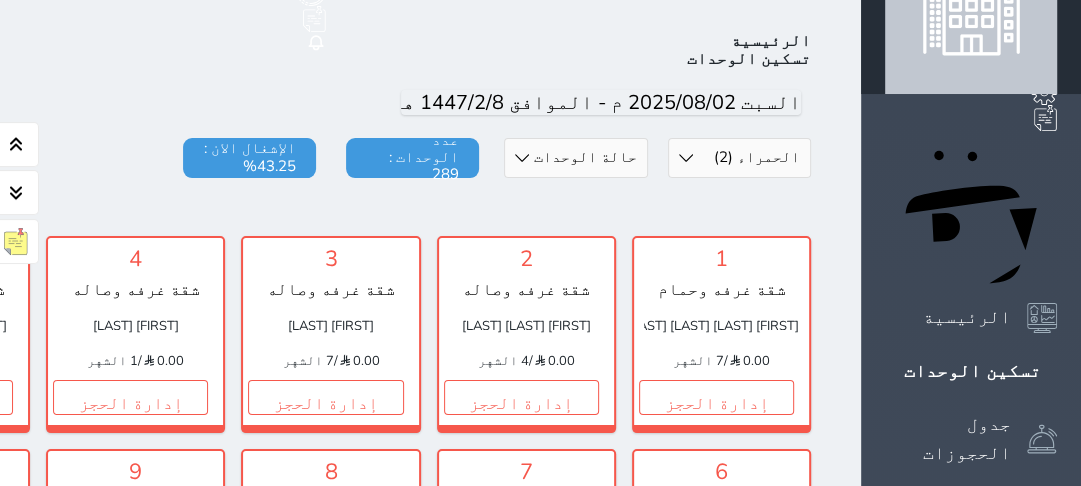 click on "[SECTION] [SECTION] [SECTION] [SECTION] [SECTION] [SECTION] [SECTION] [SECTION] [SECTION] [SECTION] [SECTION] [SECTION] [SECTION] [SECTION] [SECTION] [SECTION] [SECTION] [SECTION]" at bounding box center (739, 158) 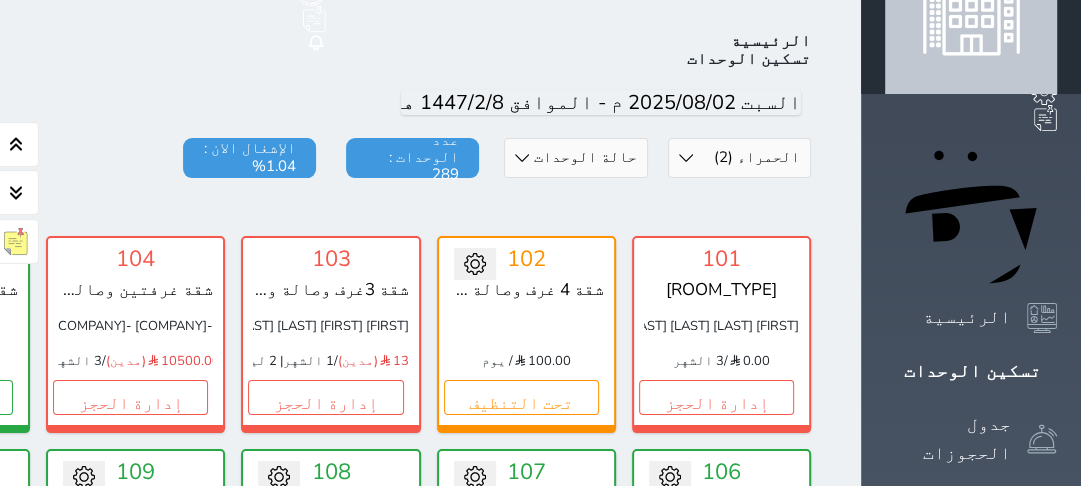 click at bounding box center (475, 264) 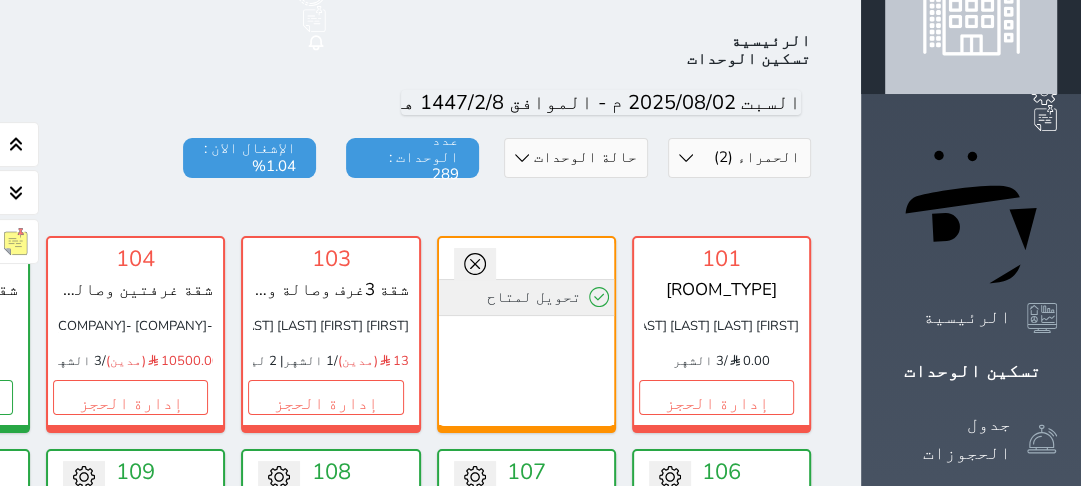 click on "تحويل لمتاح" at bounding box center [526, 297] 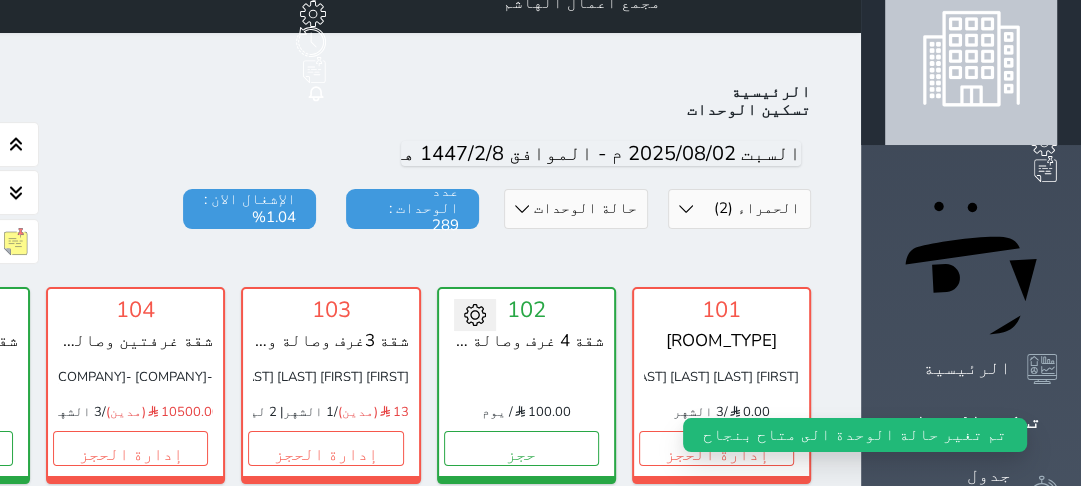 scroll, scrollTop: 0, scrollLeft: 0, axis: both 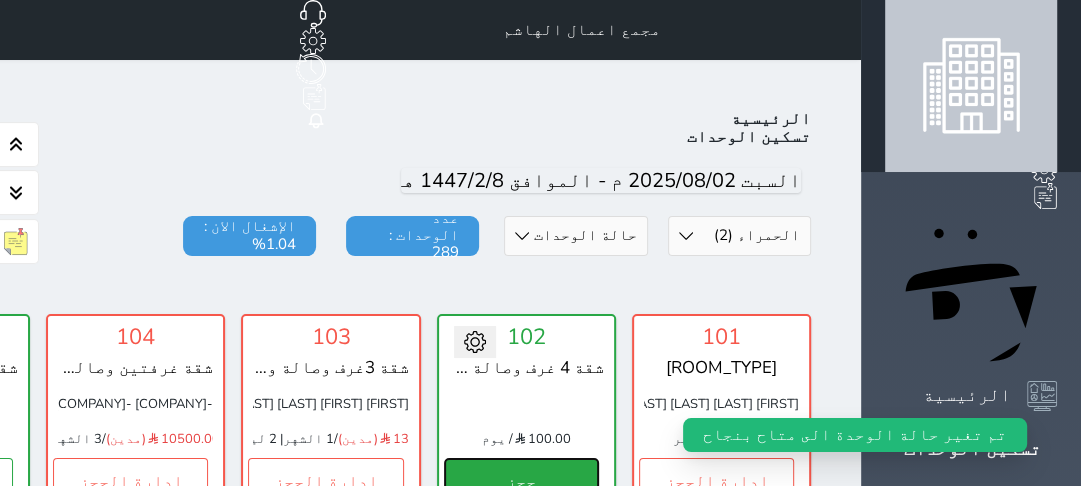 click on "حجز" at bounding box center (521, 475) 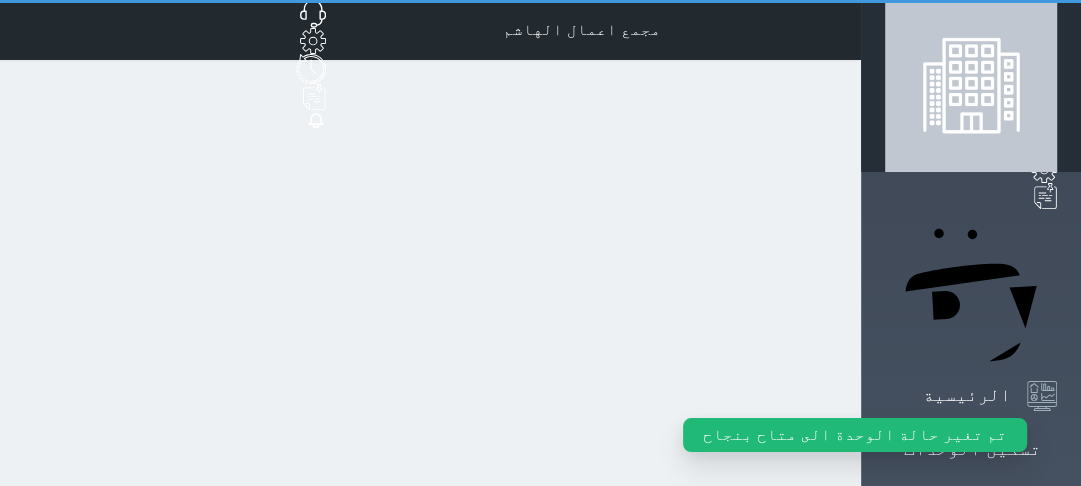 select on "1" 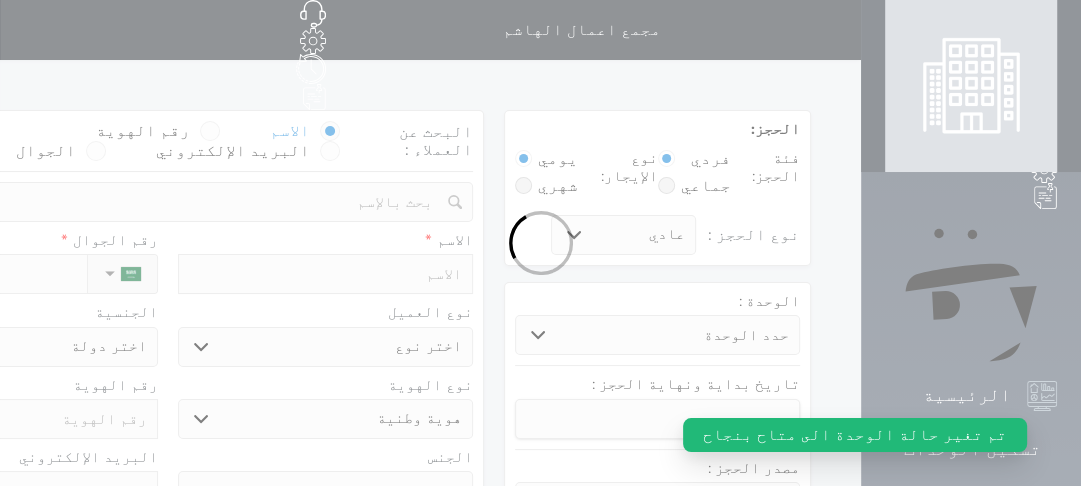 select 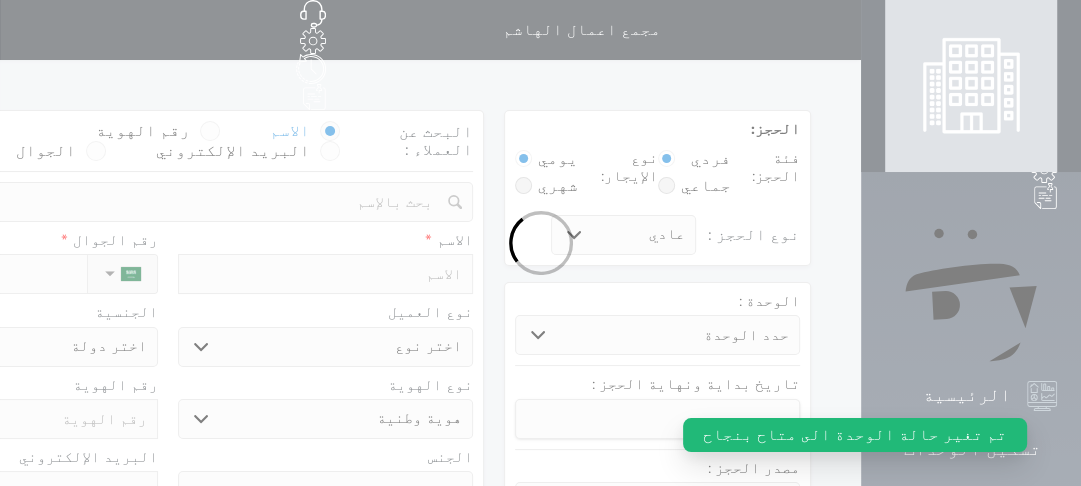 select 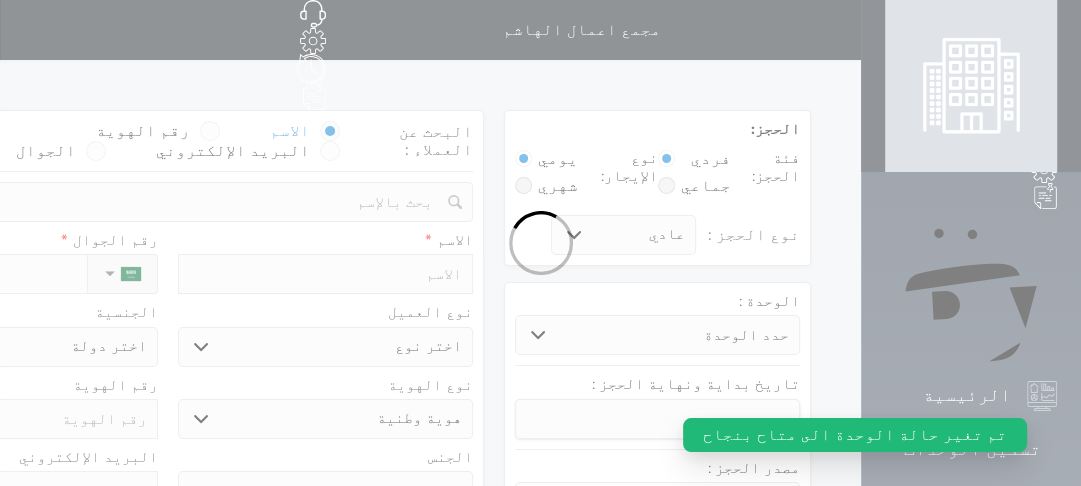 select 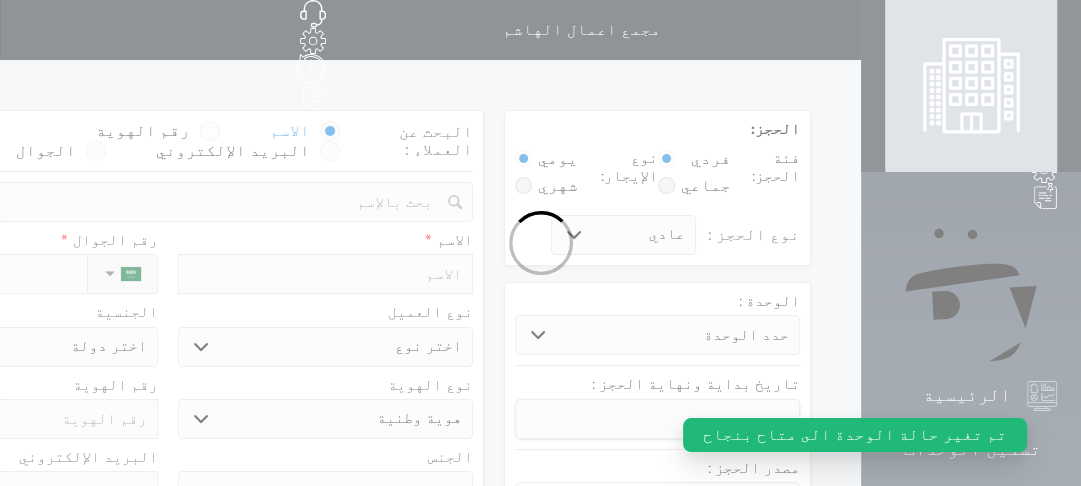 select 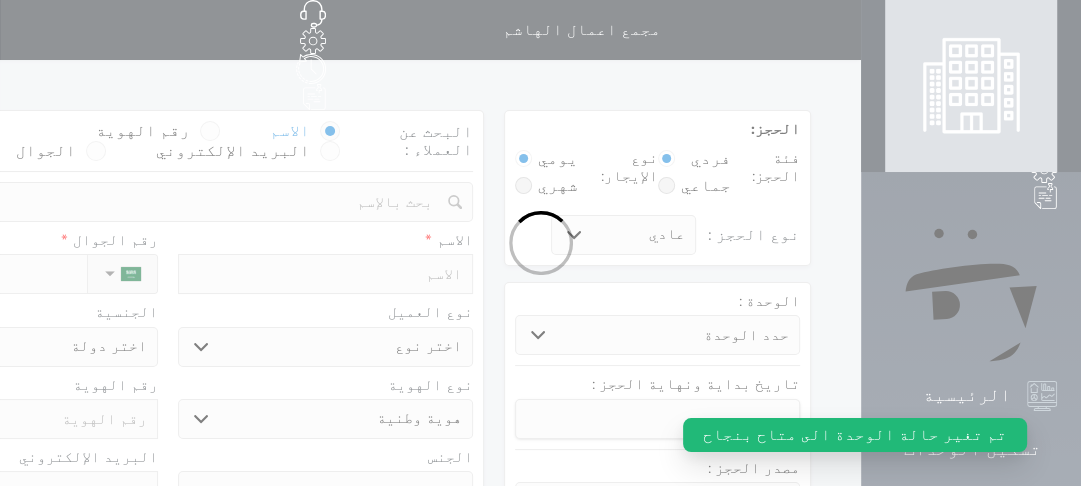 select 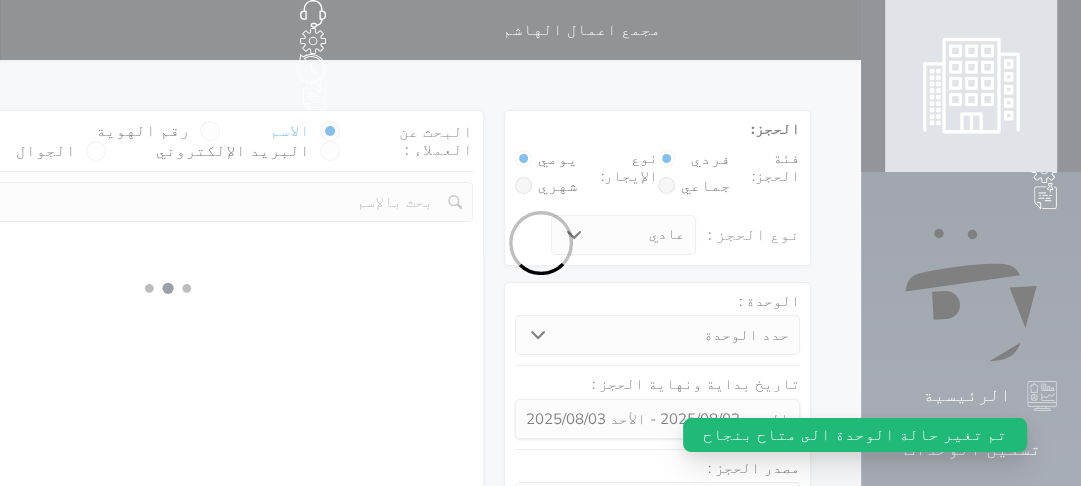select 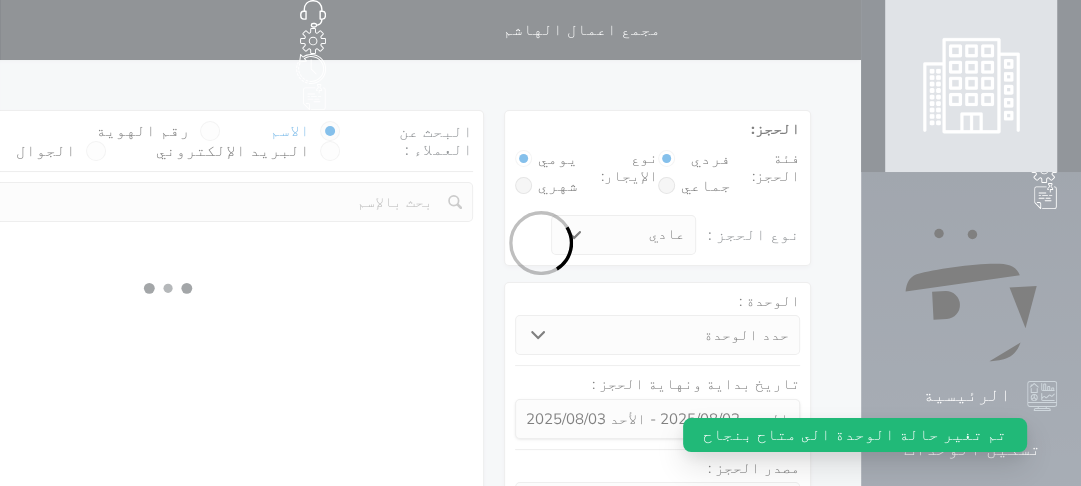 select on "113" 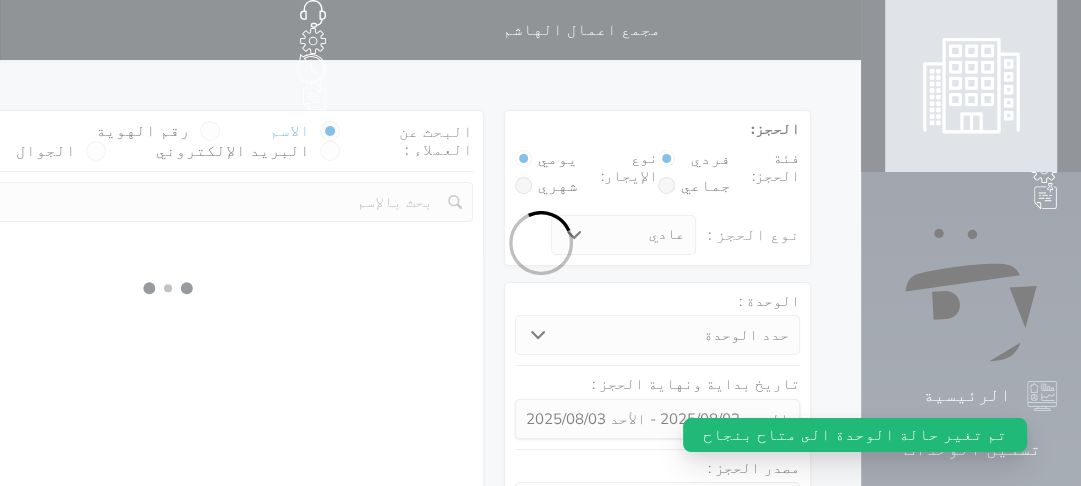 select on "1" 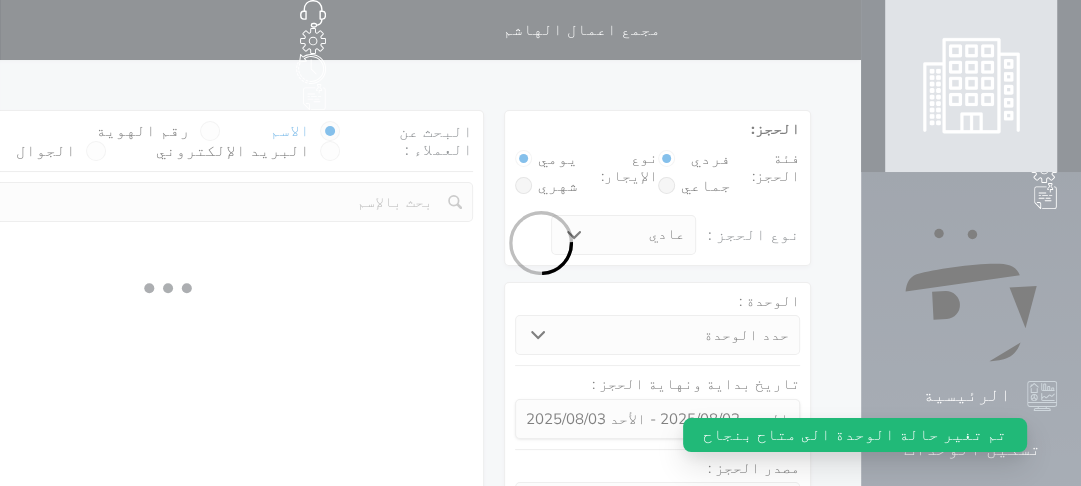 select 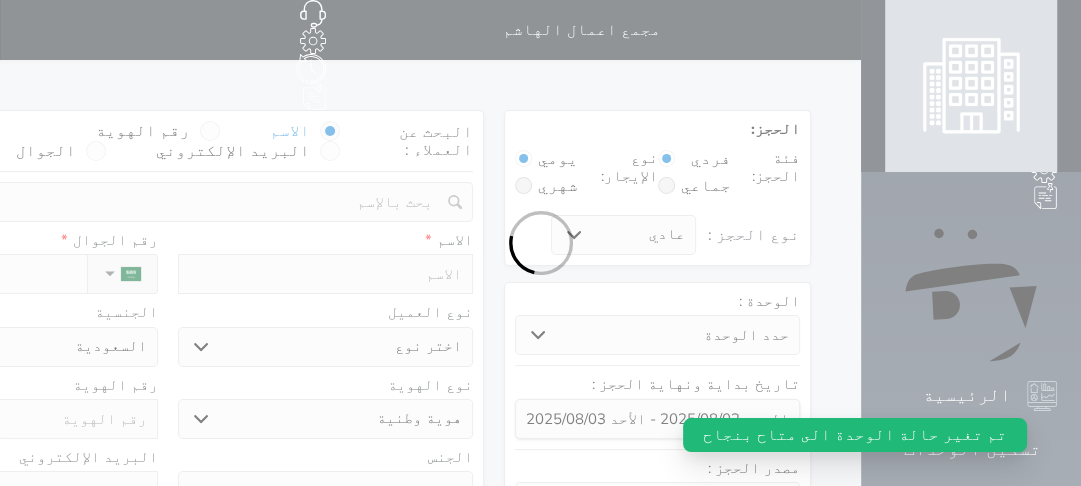 select 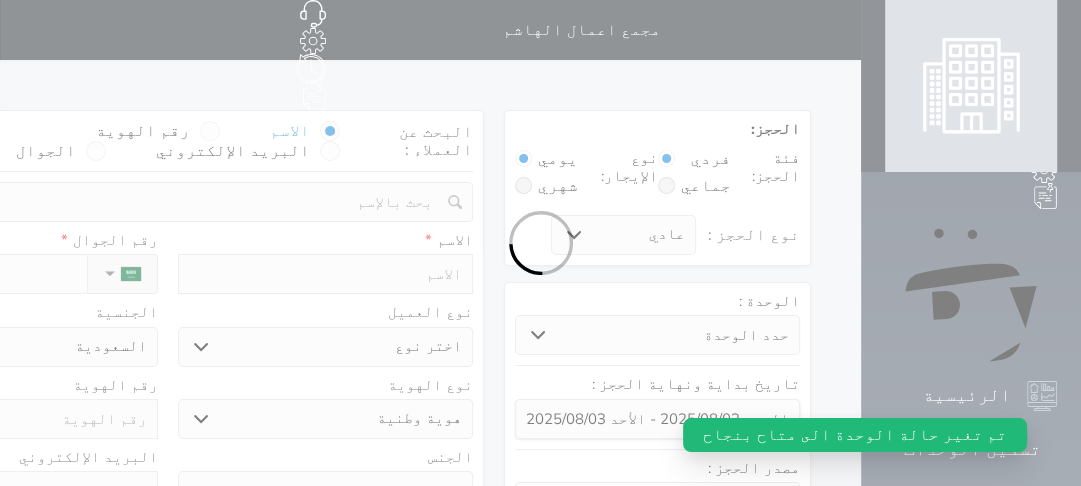 select 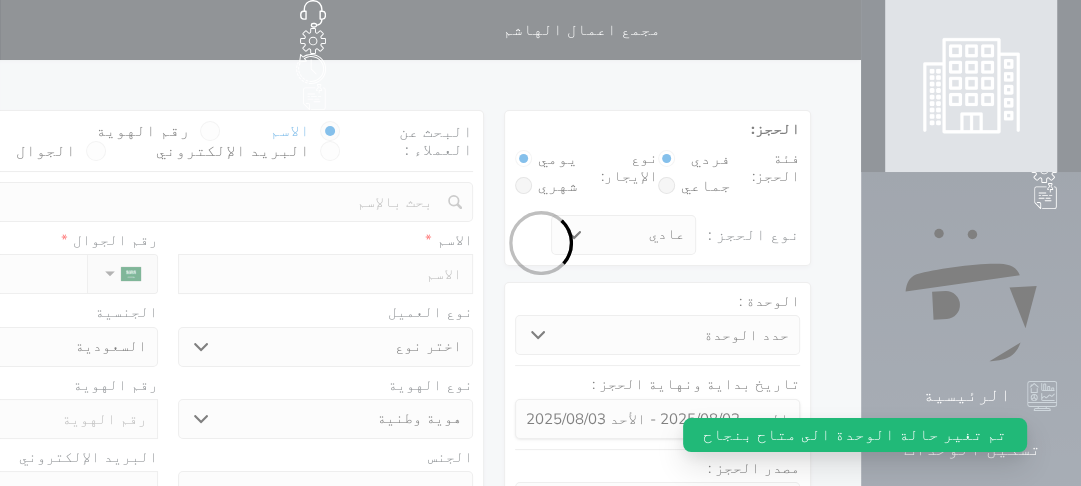 select 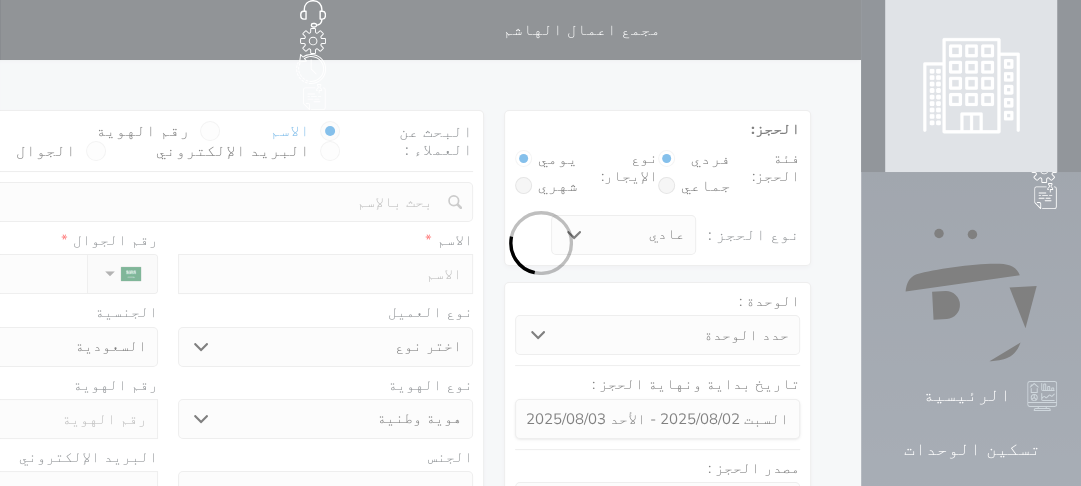 select 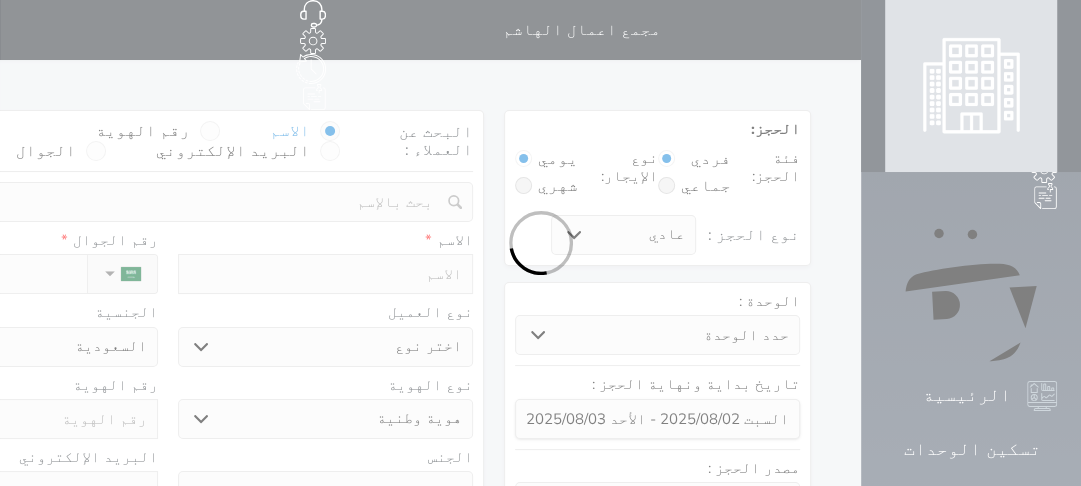 select 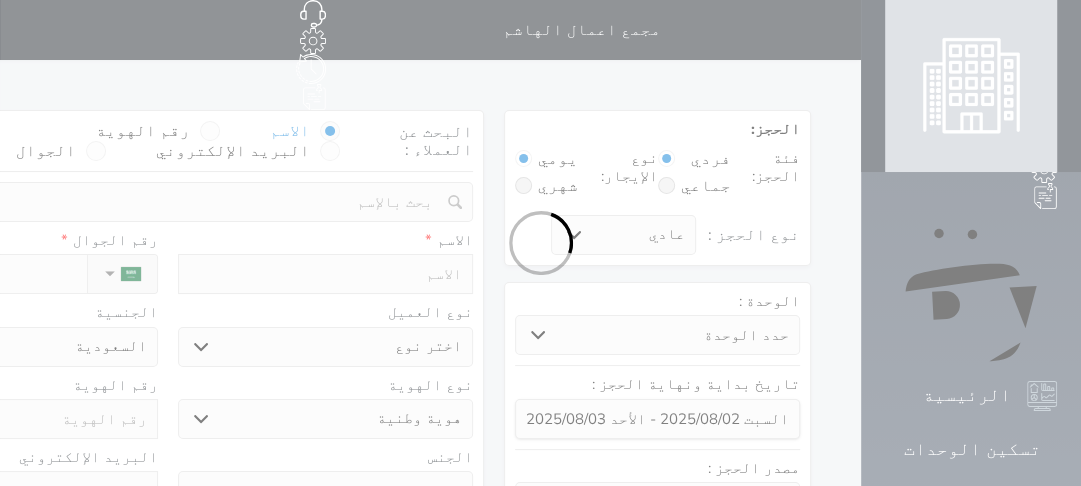 select 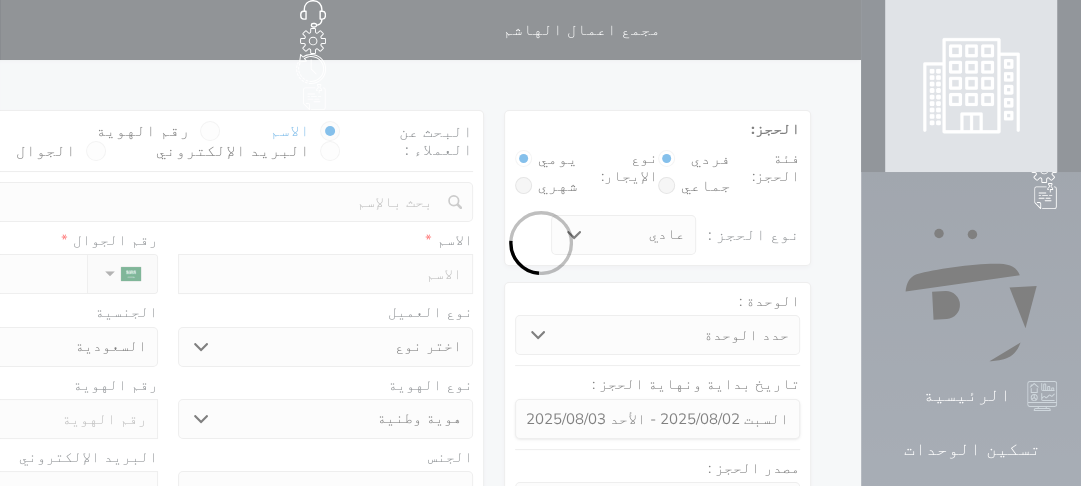 select 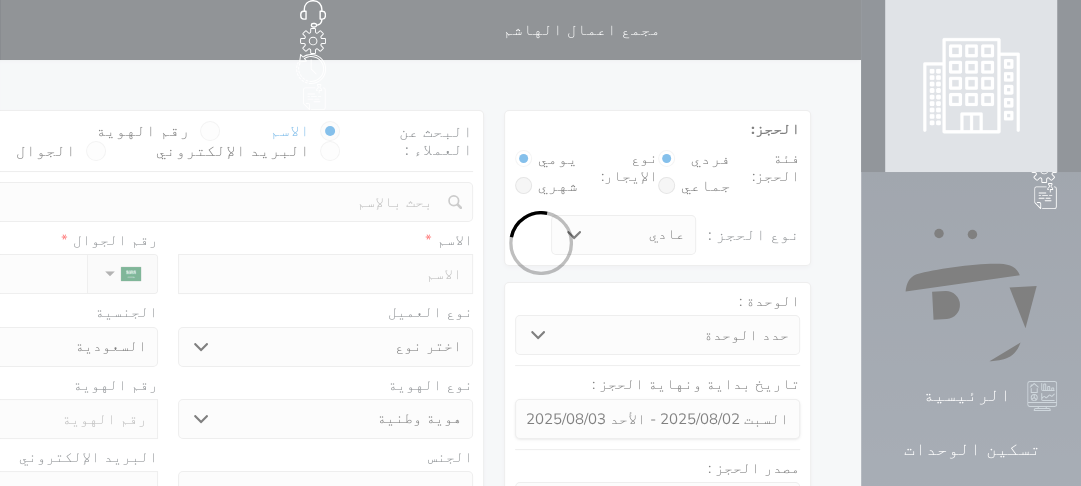 select on "1" 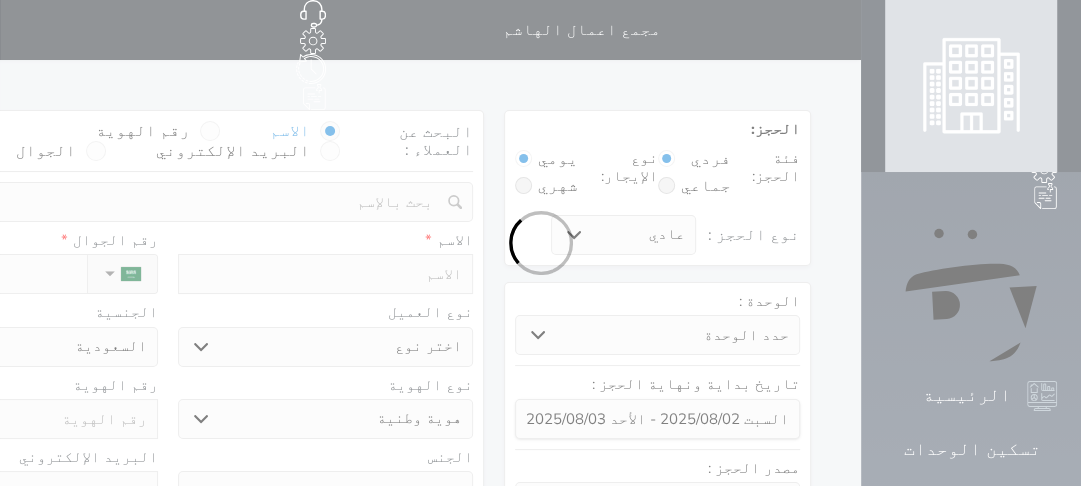 select on "7" 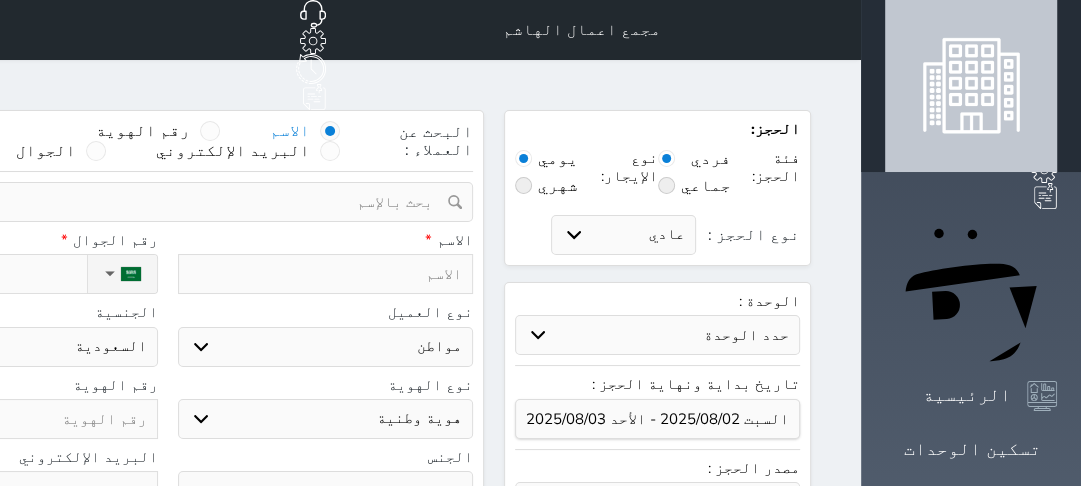 click at bounding box center (523, 185) 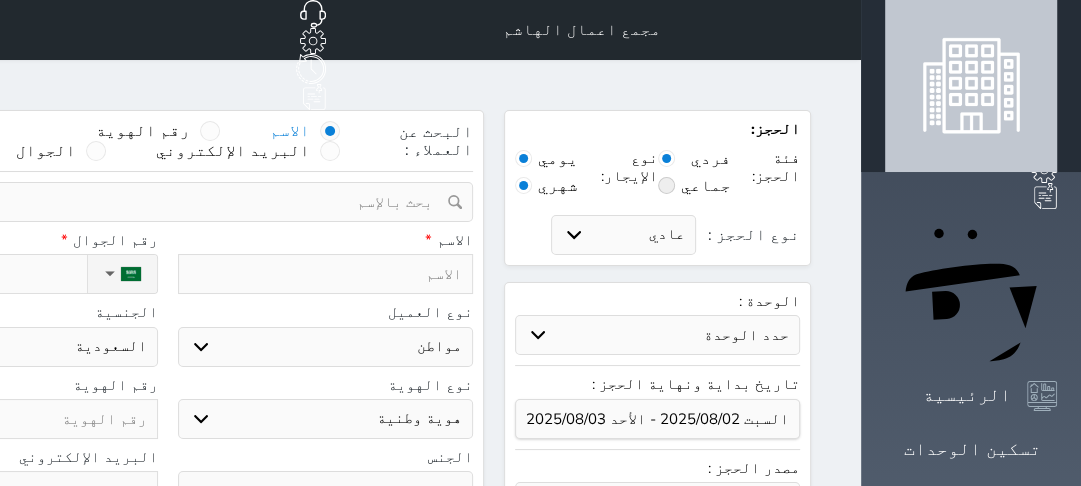 radio on "false" 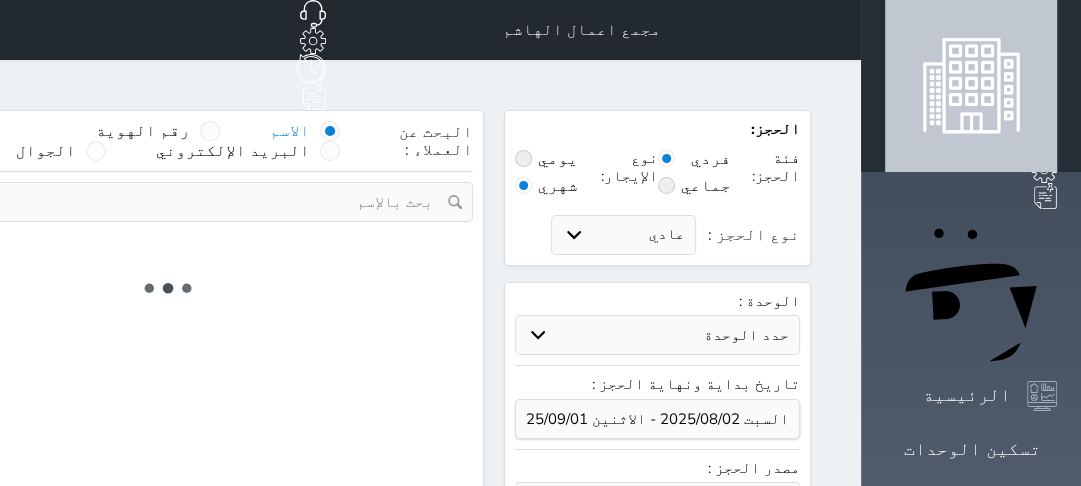select on "1" 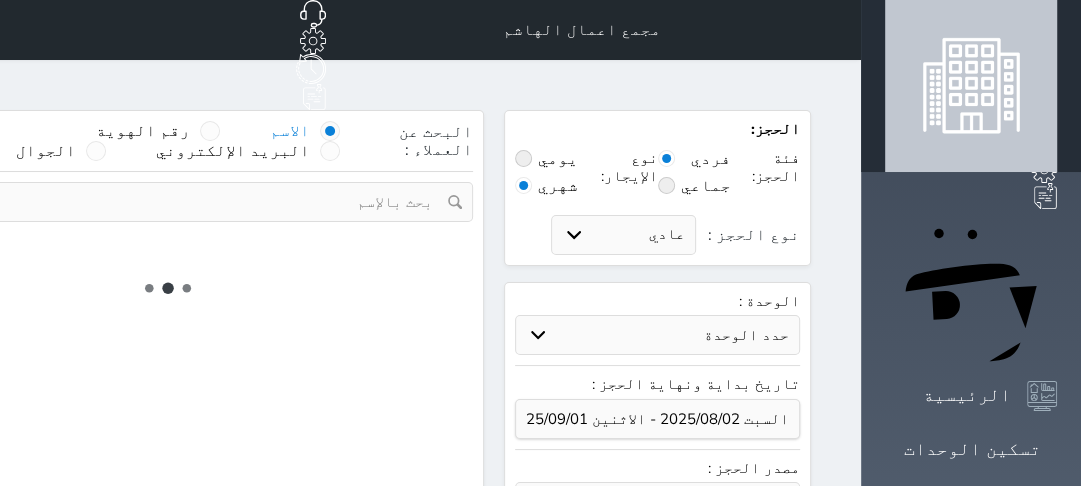 select on "113" 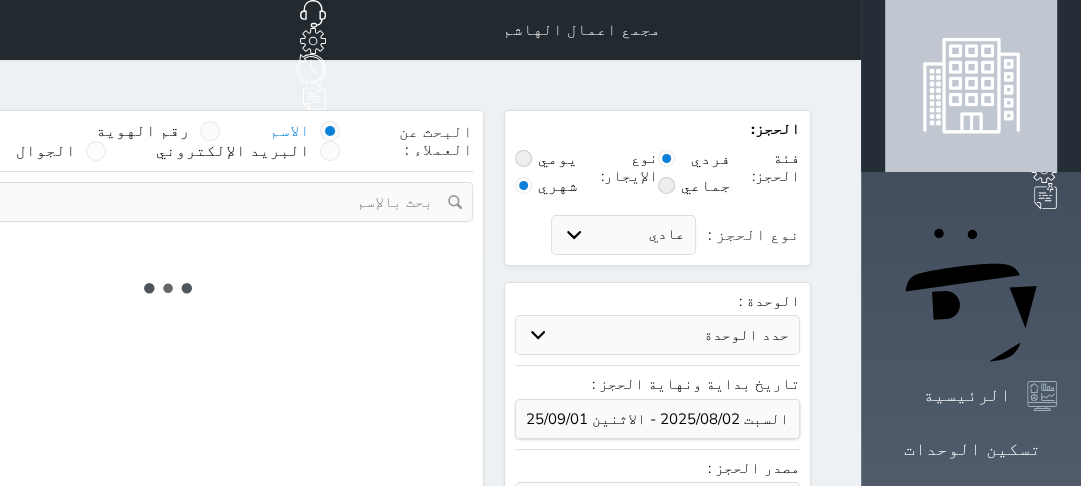 select on "1" 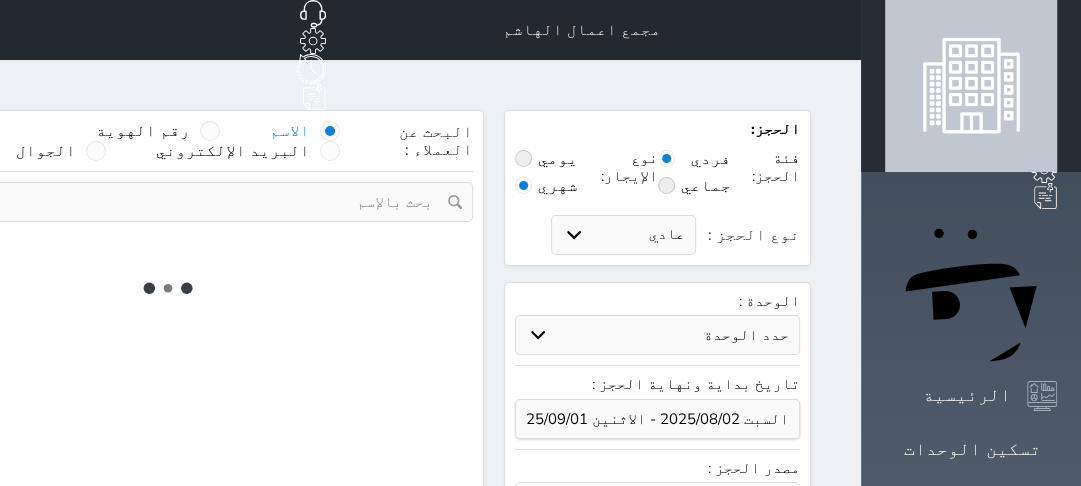 select 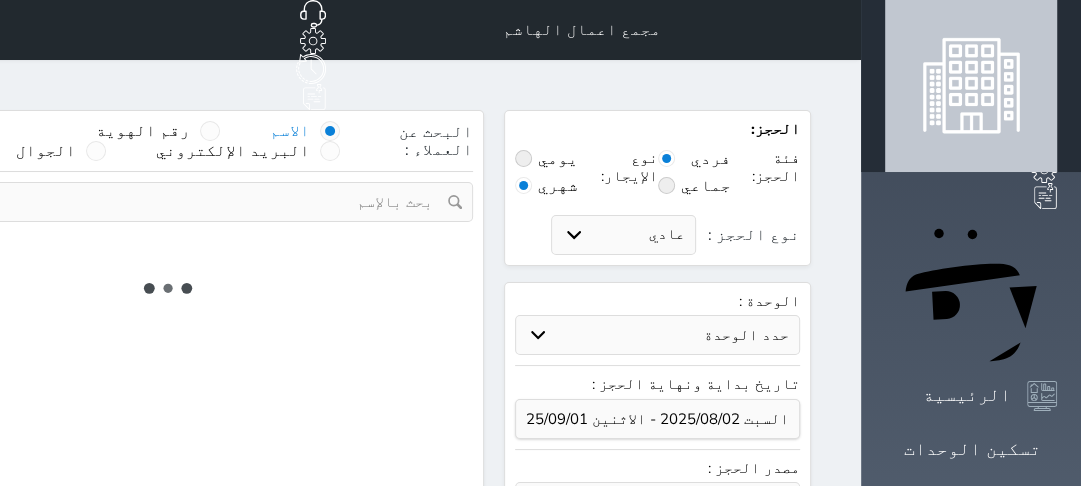 select on "7" 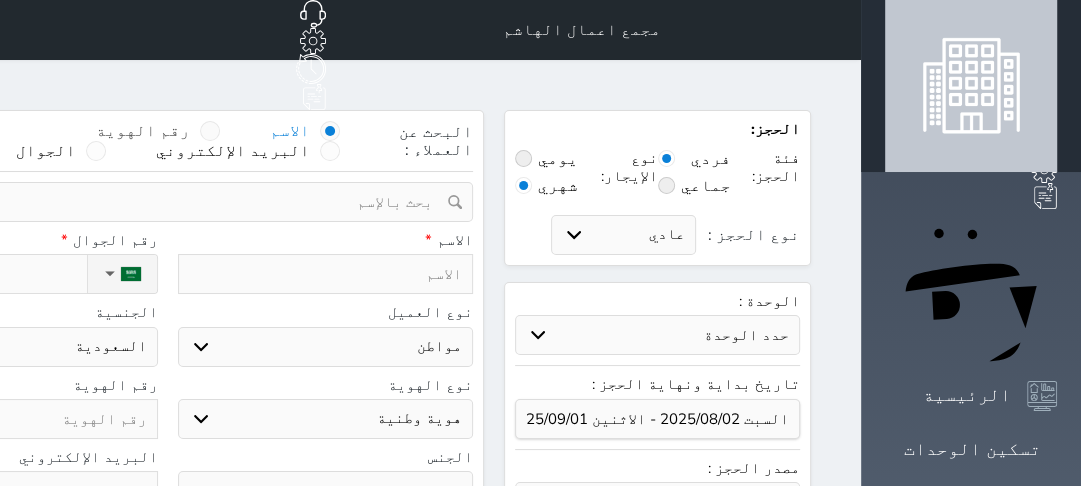 click at bounding box center (210, 131) 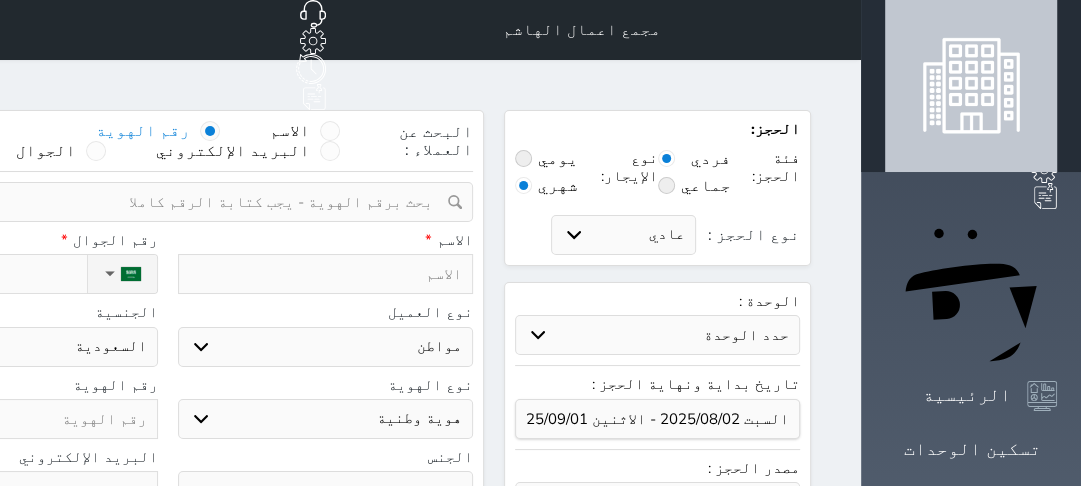 select 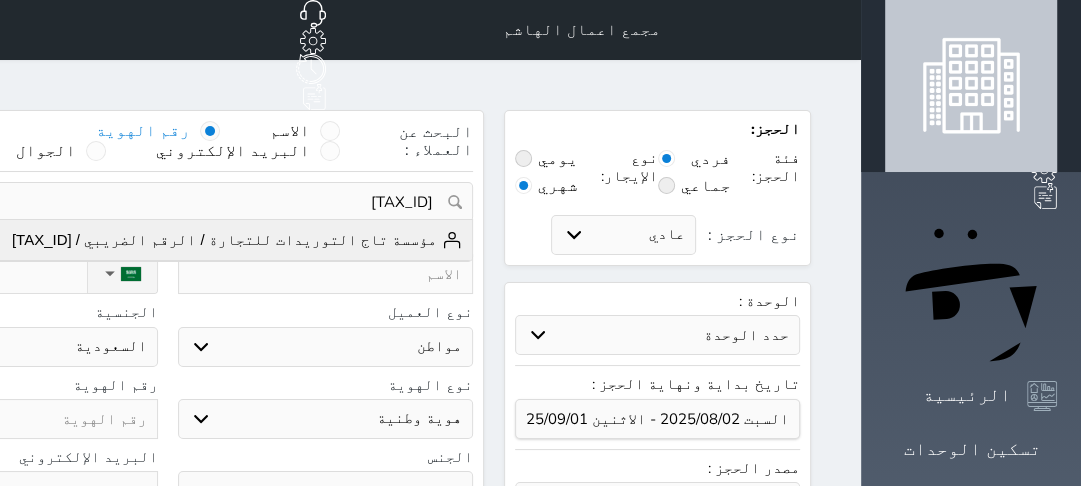 click on "مؤسسة تاج التوريدات للتجارة / الرقم الضريبي / [TAX_ID]" at bounding box center [237, 240] 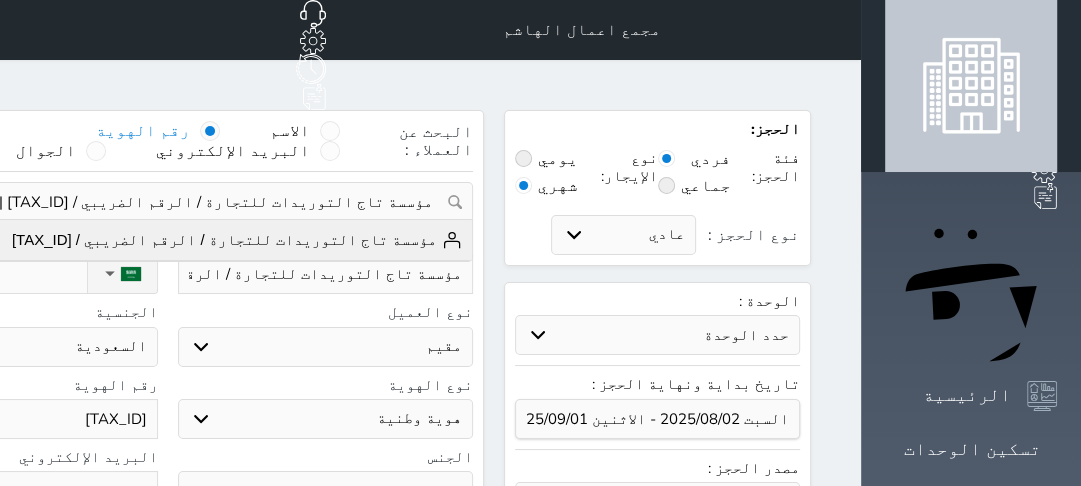 select on "204" 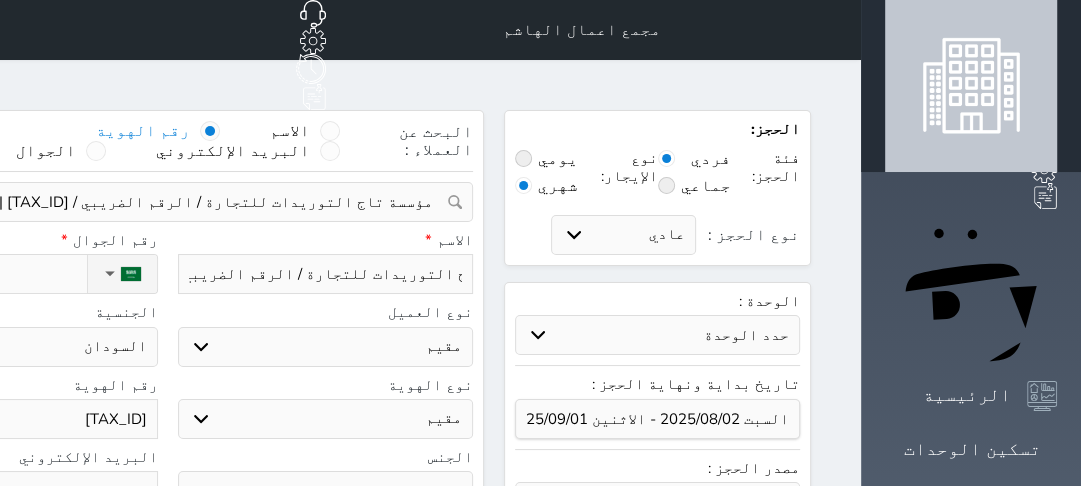 scroll, scrollTop: 0, scrollLeft: -120, axis: horizontal 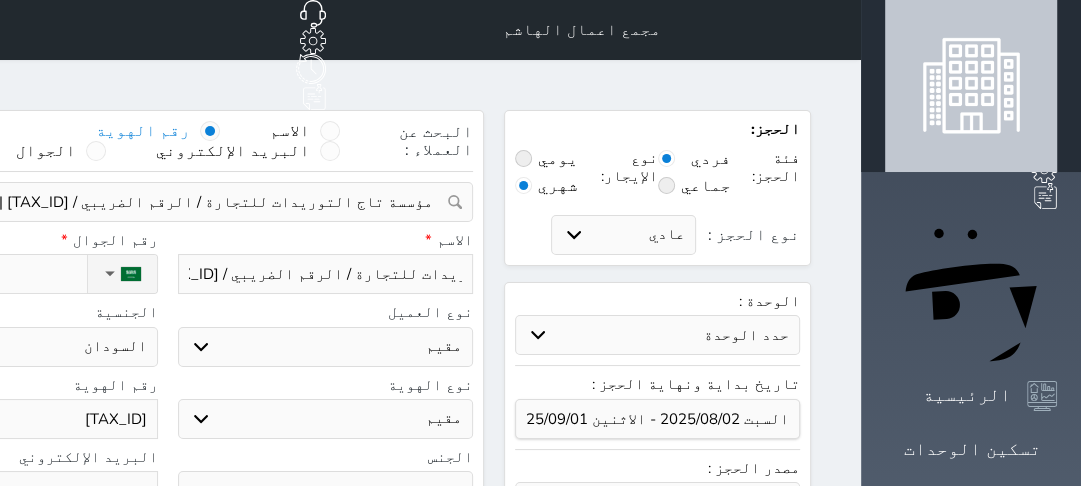 drag, startPoint x: 614, startPoint y: 243, endPoint x: 335, endPoint y: 244, distance: 279.0018 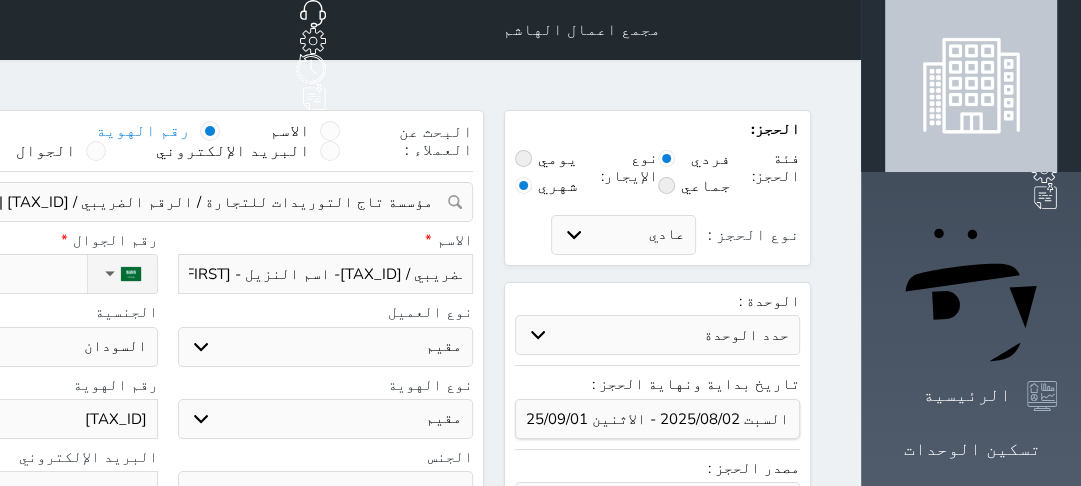 scroll, scrollTop: 0, scrollLeft: -308, axis: horizontal 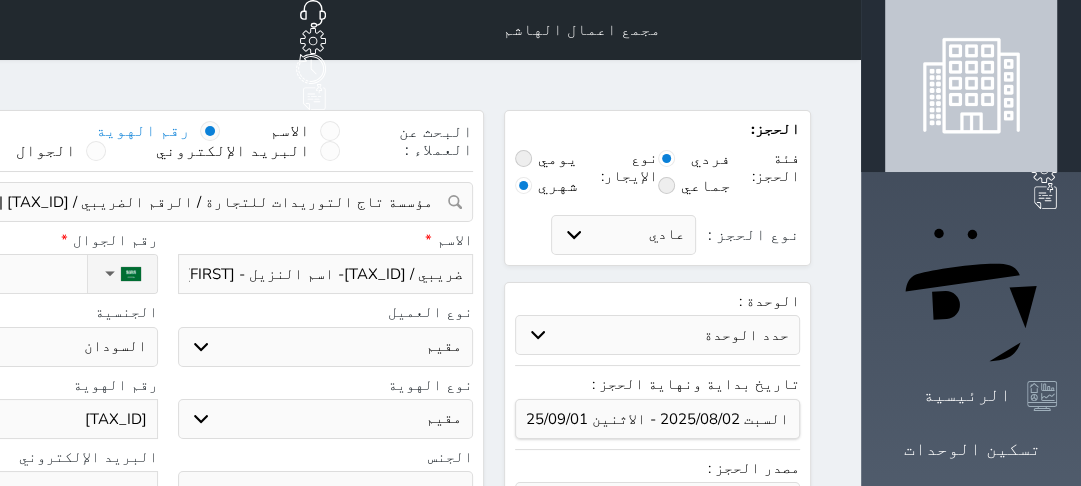 type on "مؤسسة تاج التوريدات للتجارة / الرقم الضريبي / [TAX_ID]- اسم النزيل - [FIRST] [LAST]" 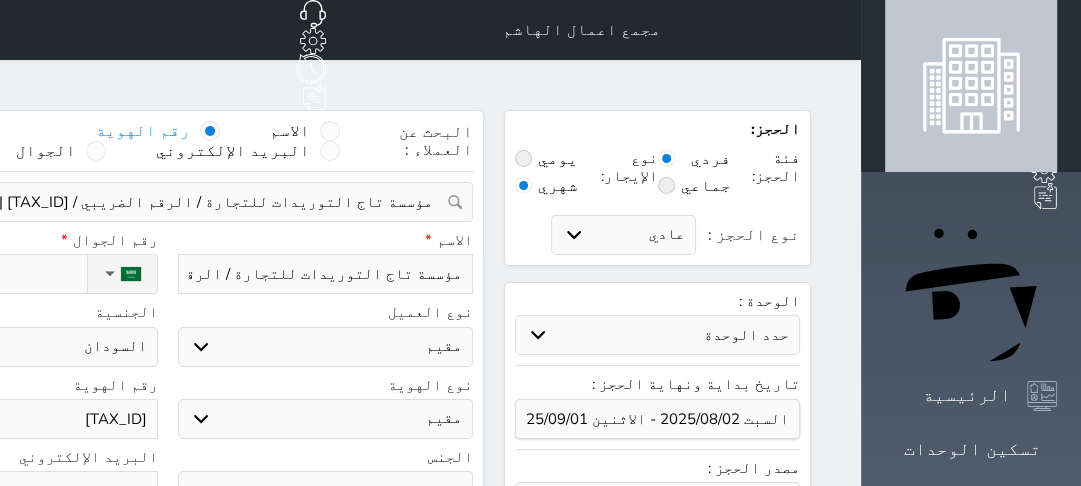 drag, startPoint x: 232, startPoint y: 240, endPoint x: 156, endPoint y: 243, distance: 76.05919 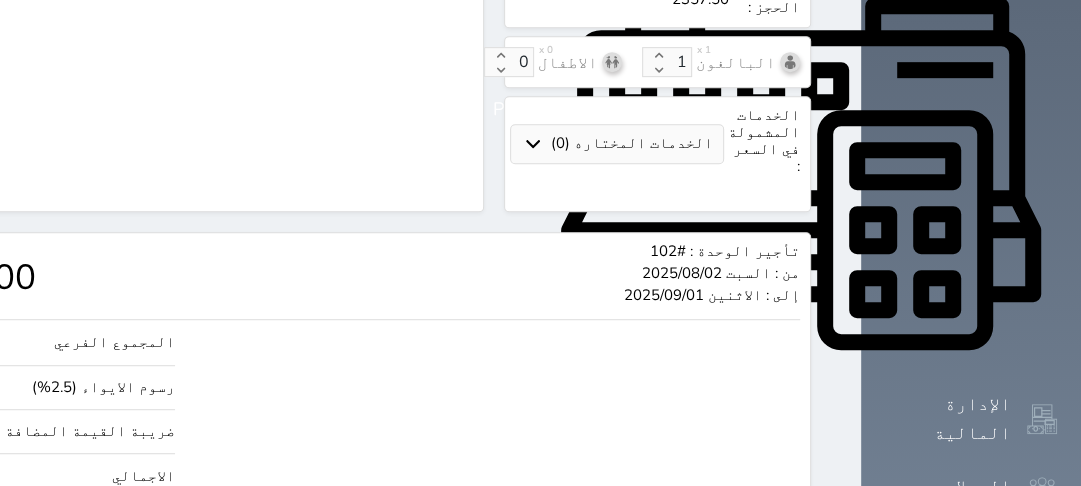 scroll, scrollTop: 815, scrollLeft: 0, axis: vertical 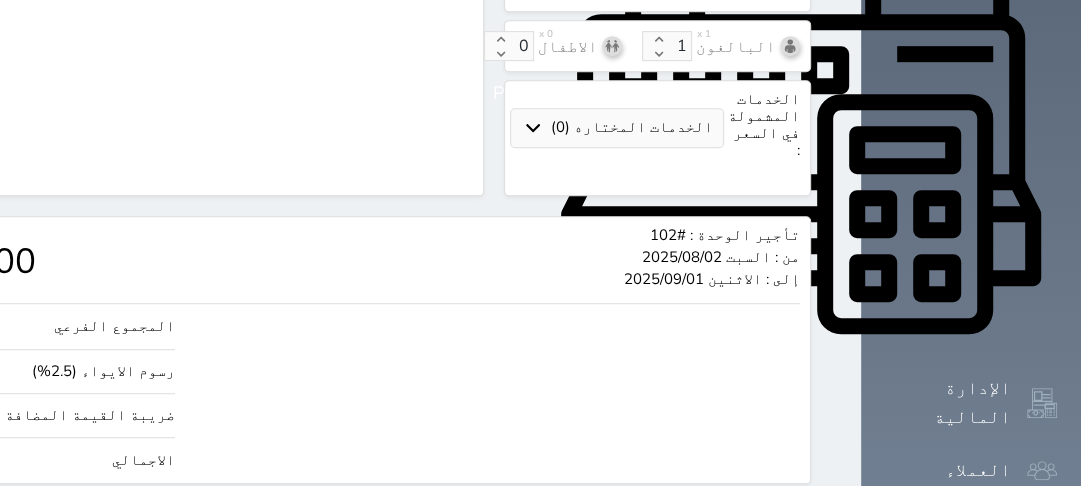 type on "[PHONE]" 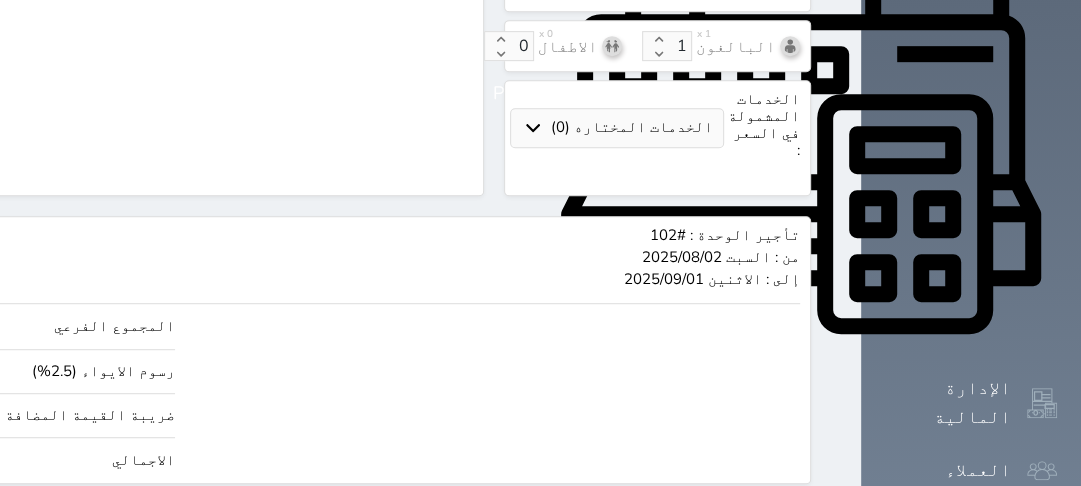 type on "21.21" 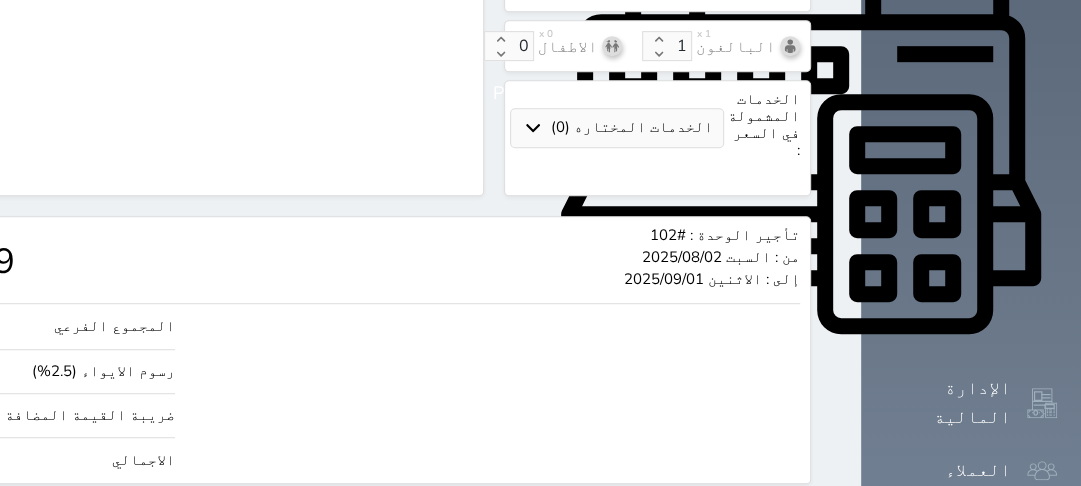type on "212.09" 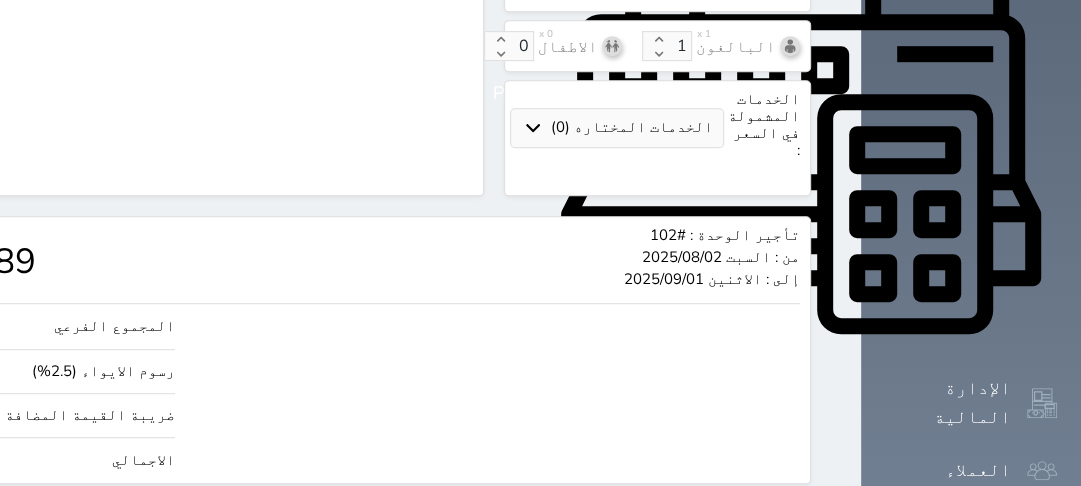 type on "2500.00" 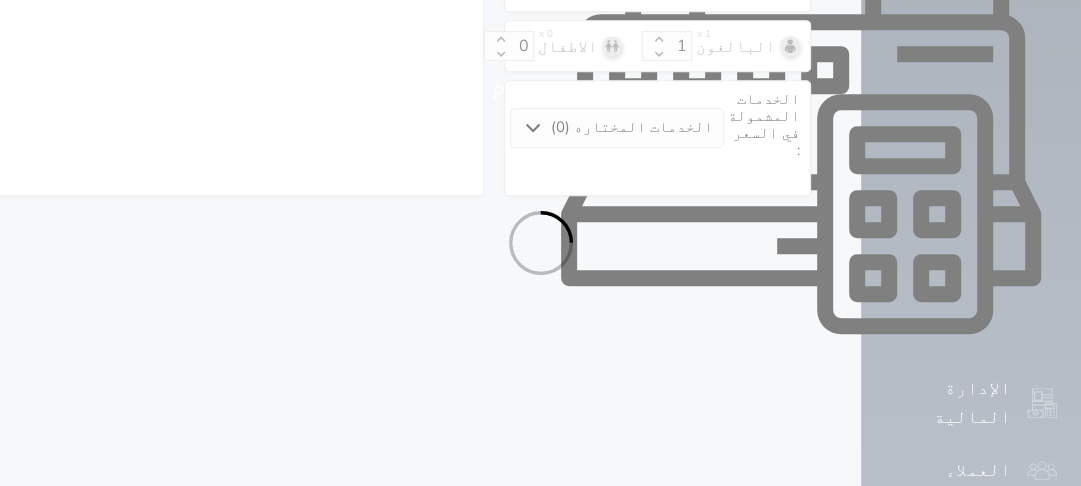 scroll, scrollTop: 700, scrollLeft: 0, axis: vertical 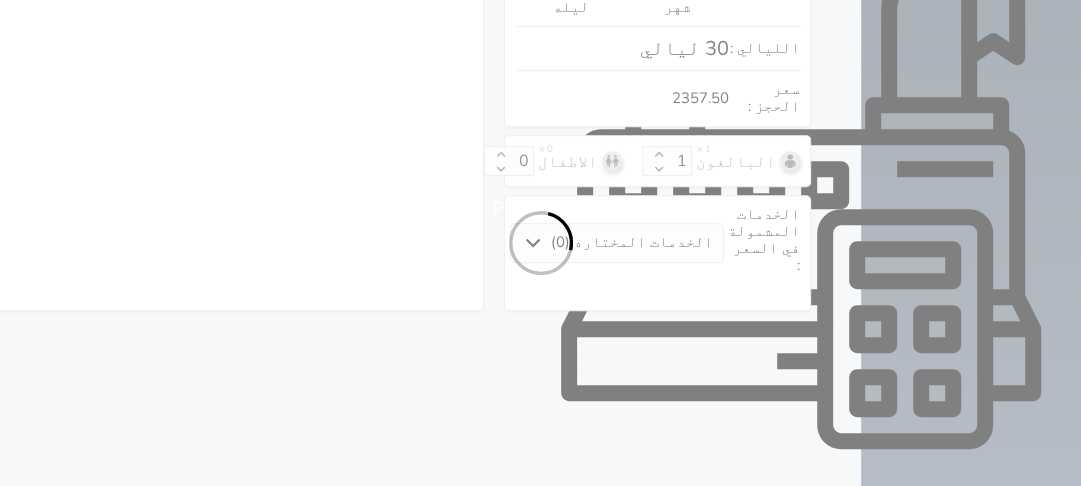 select on "4" 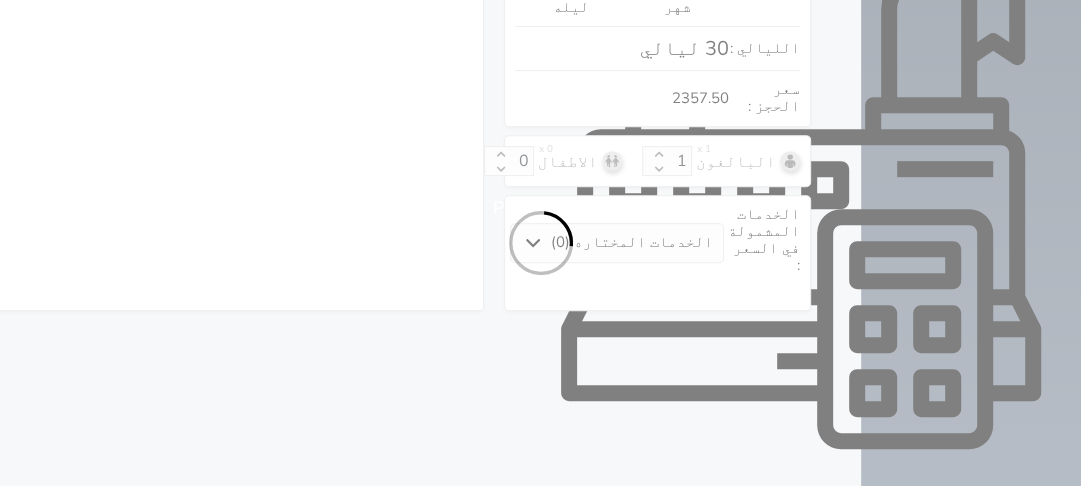 select on "204" 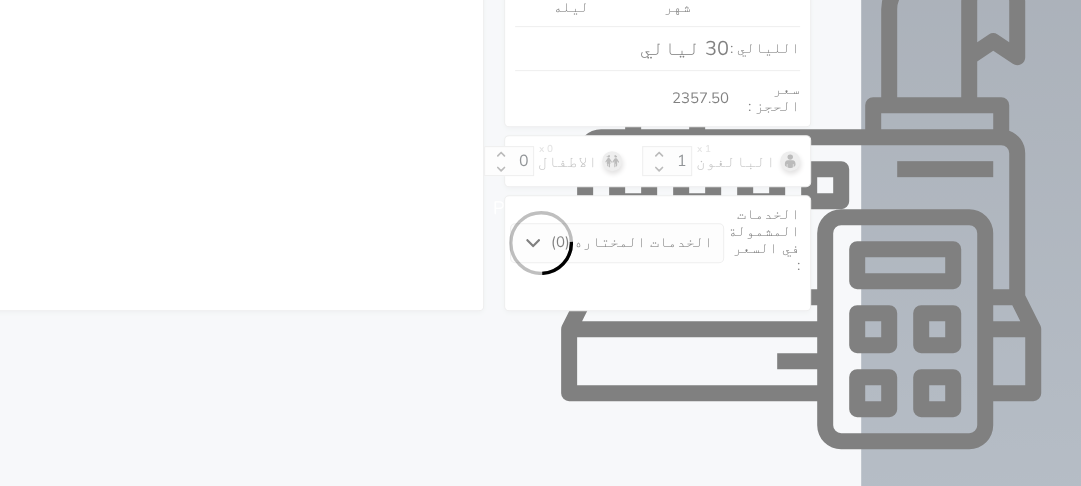 select on "4" 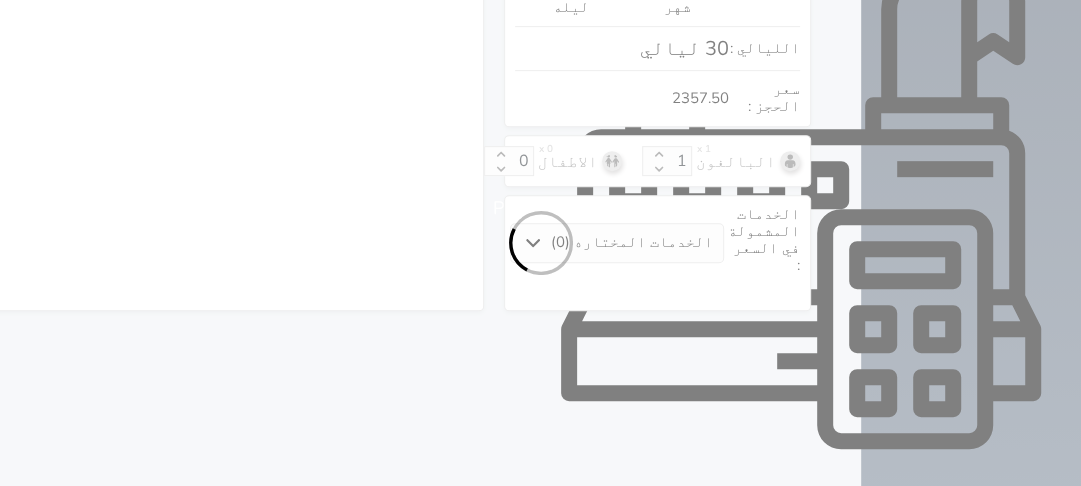 select on "7" 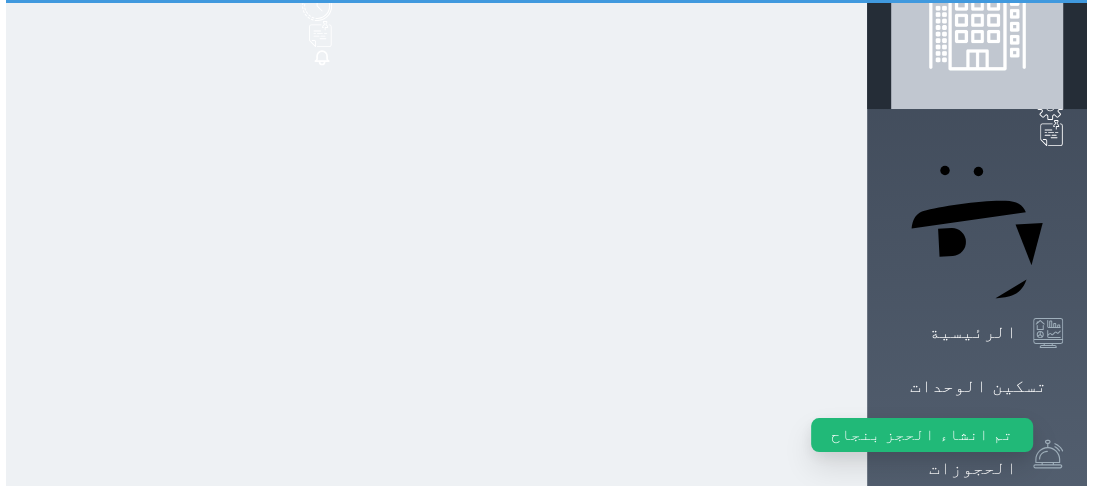 scroll, scrollTop: 0, scrollLeft: 0, axis: both 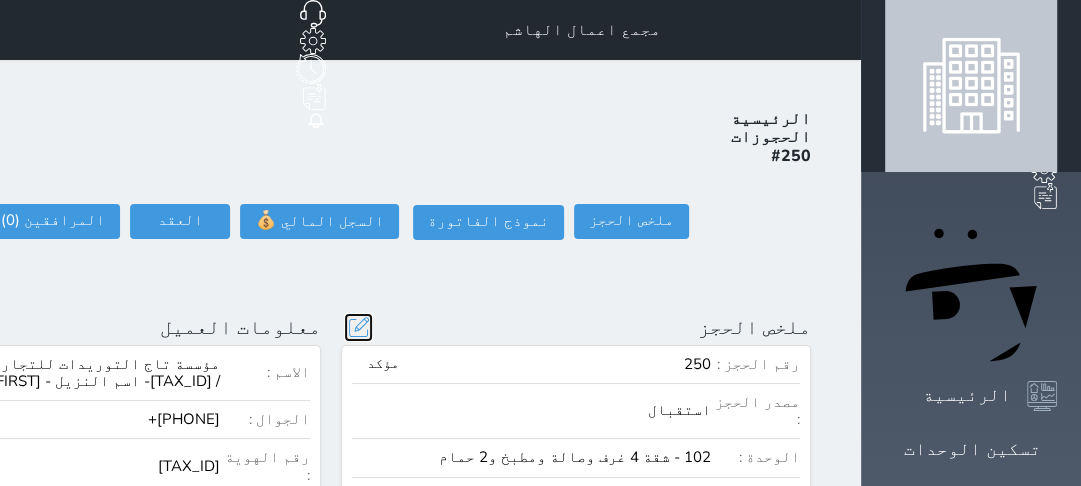 click at bounding box center [358, 327] 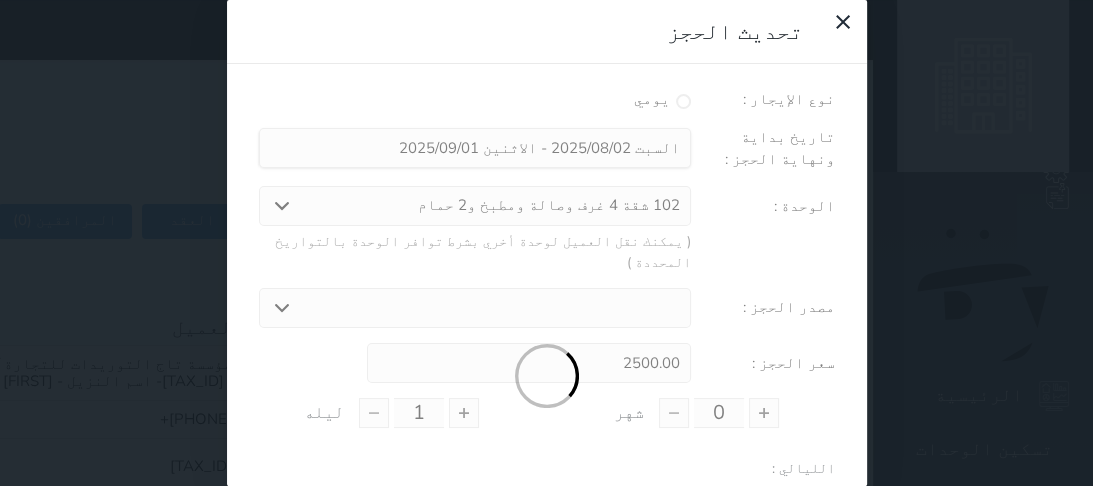 type on "1" 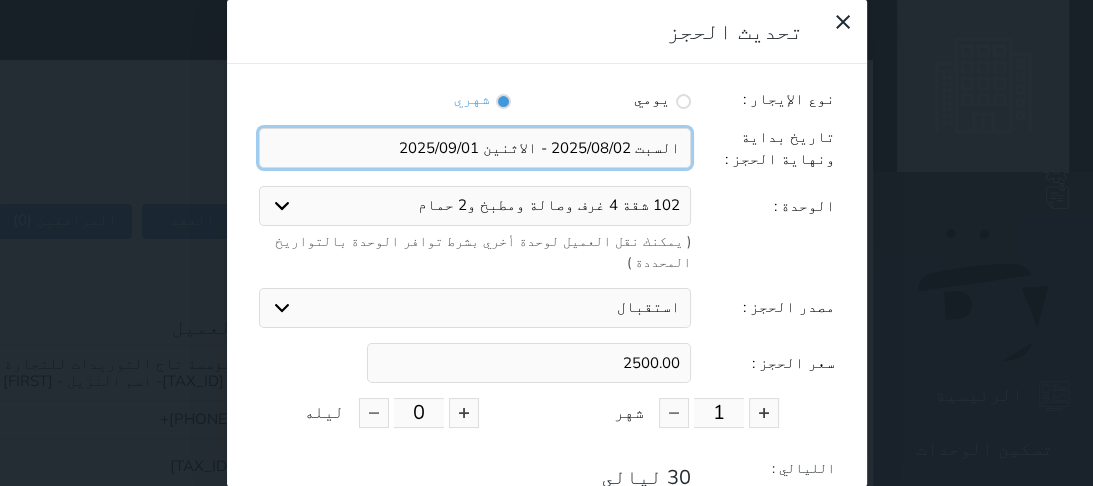 click at bounding box center [475, 148] 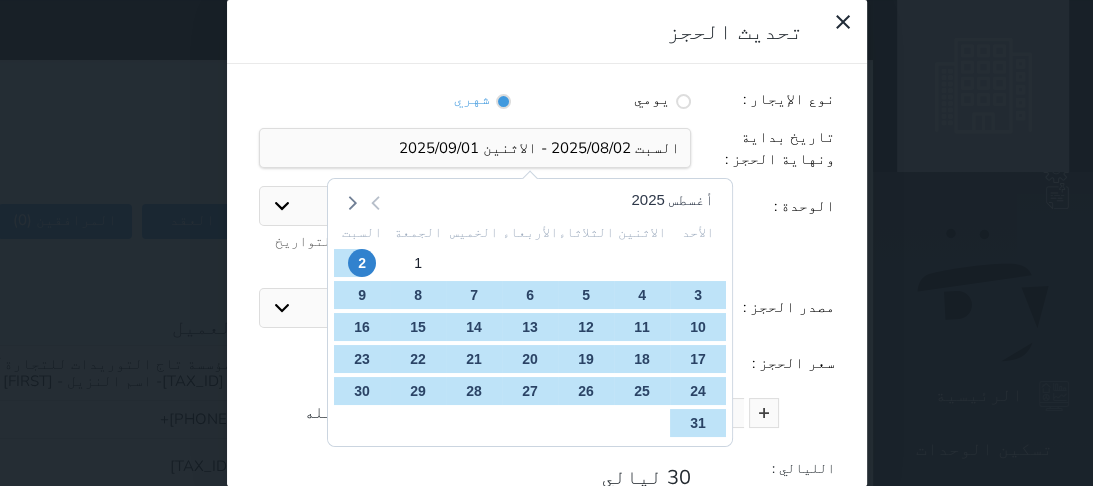 click 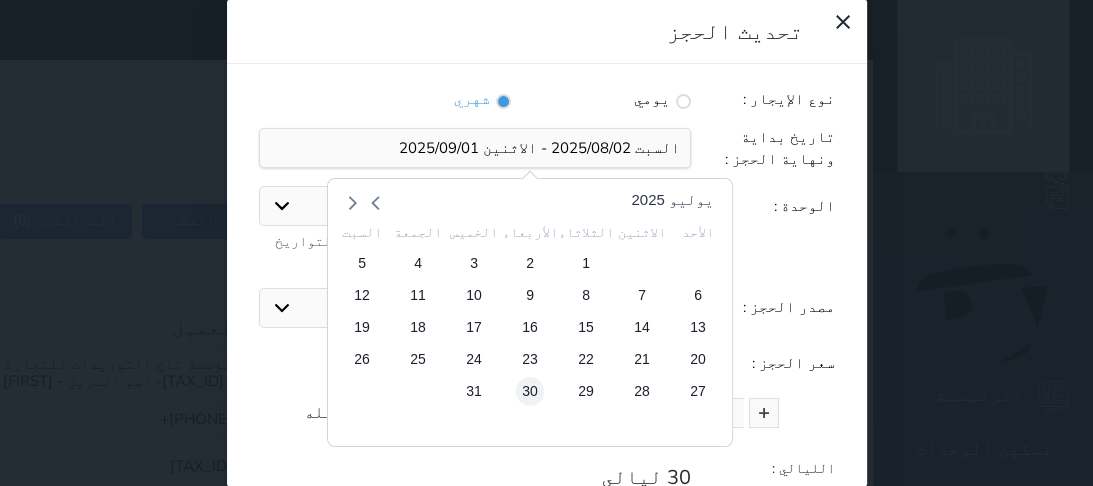 click on "30" at bounding box center (529, 391) 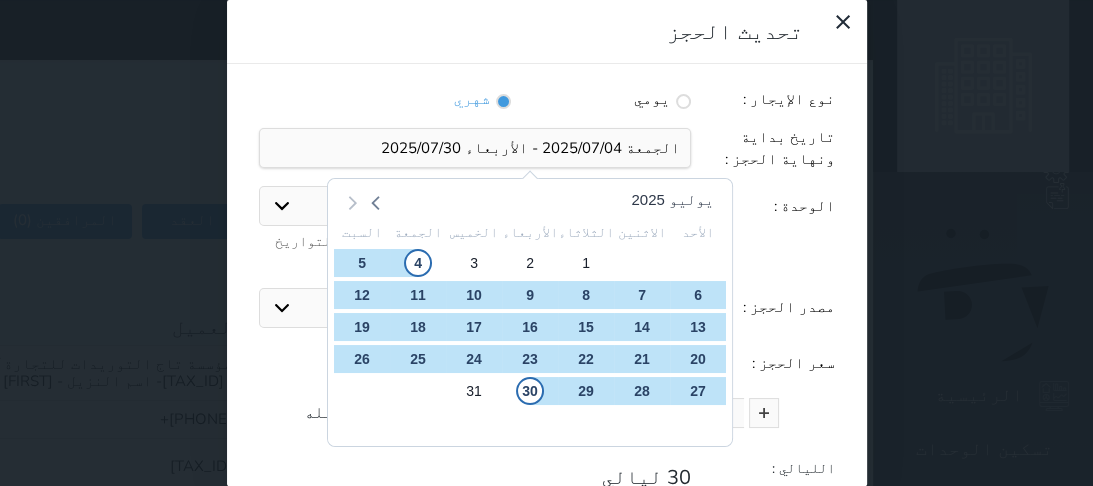 click 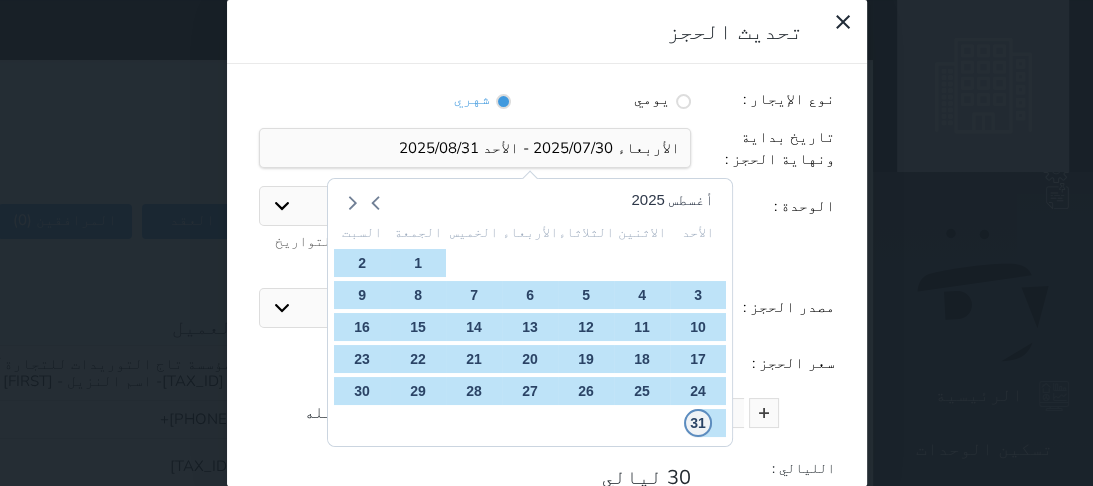 click on "31" at bounding box center [697, 423] 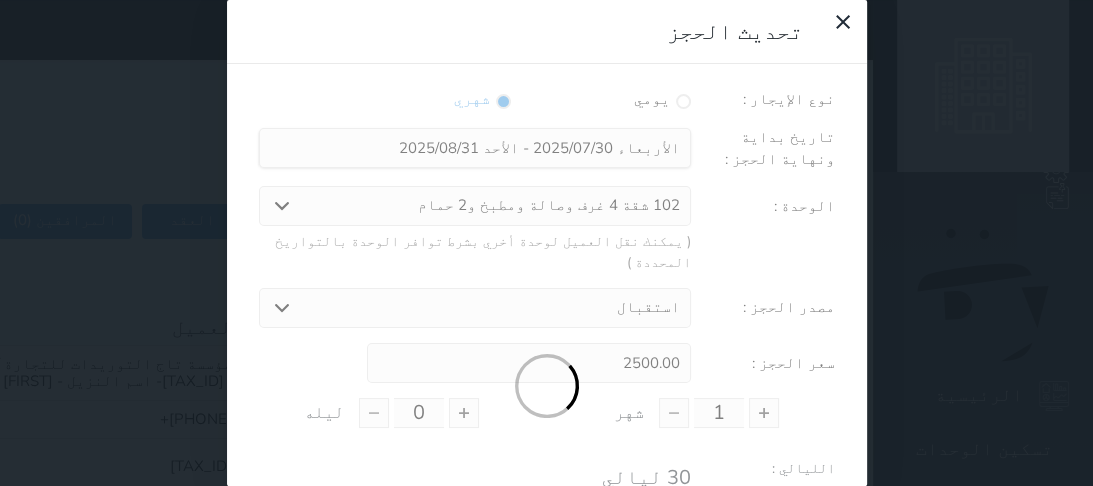 type on "2" 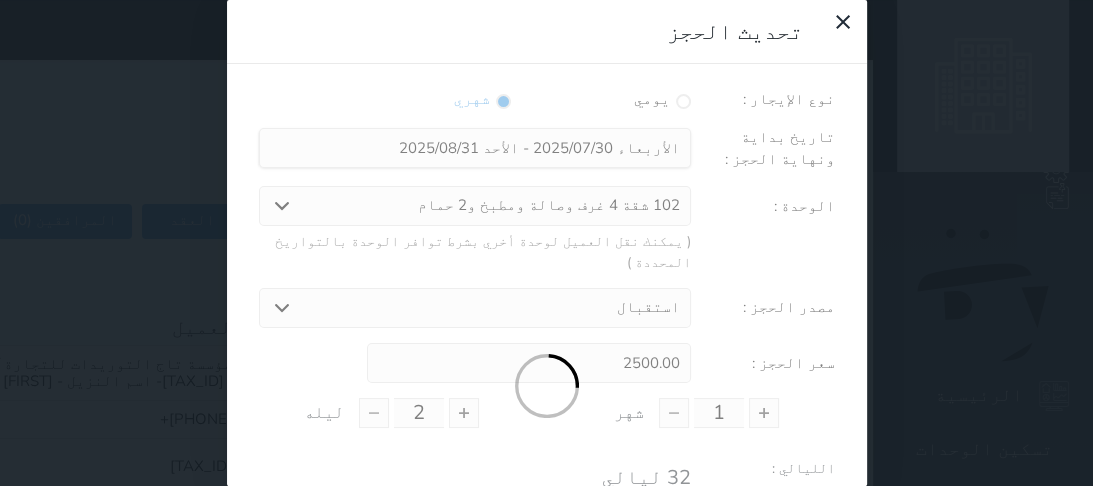 type on "2666.66" 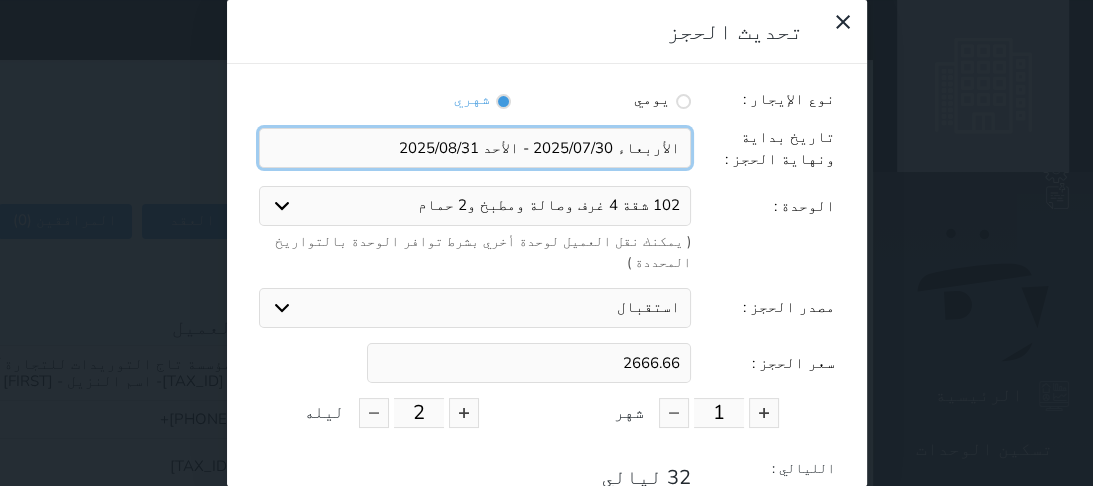 click at bounding box center (475, 148) 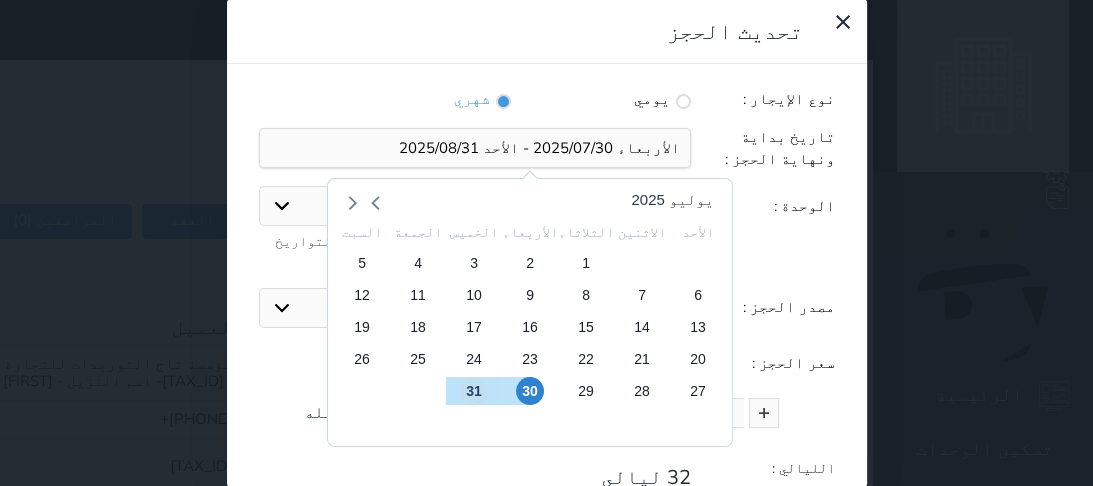 click on "31" at bounding box center (473, 391) 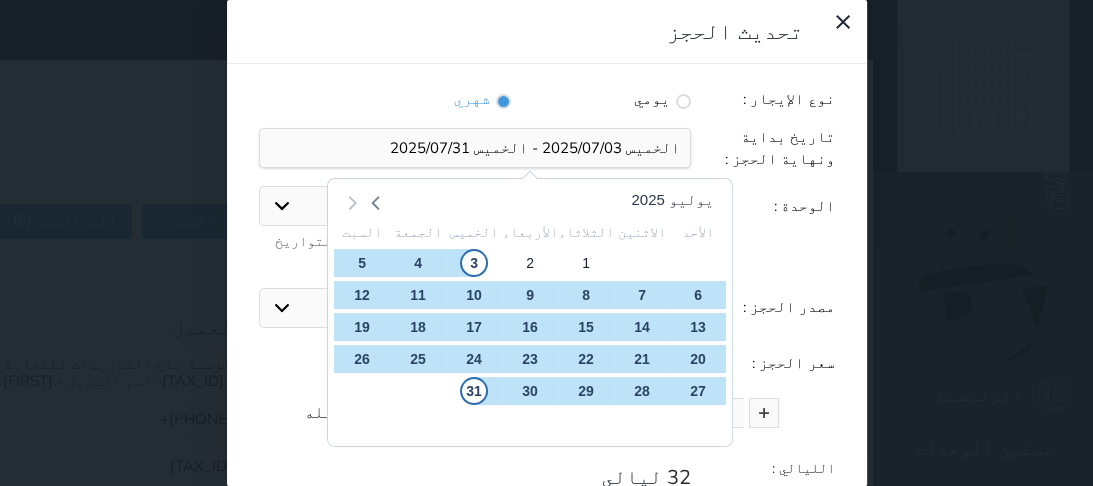 click 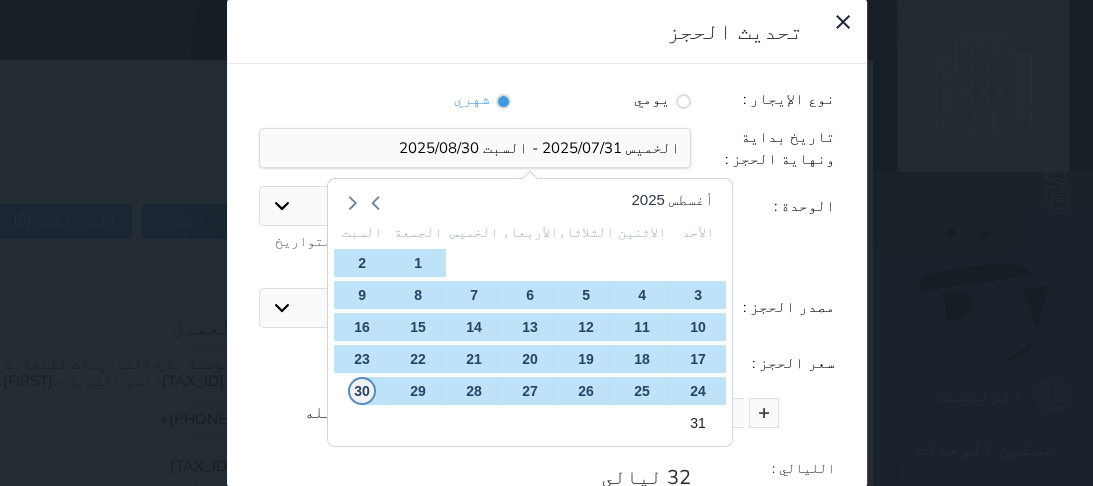click on "30" at bounding box center [361, 391] 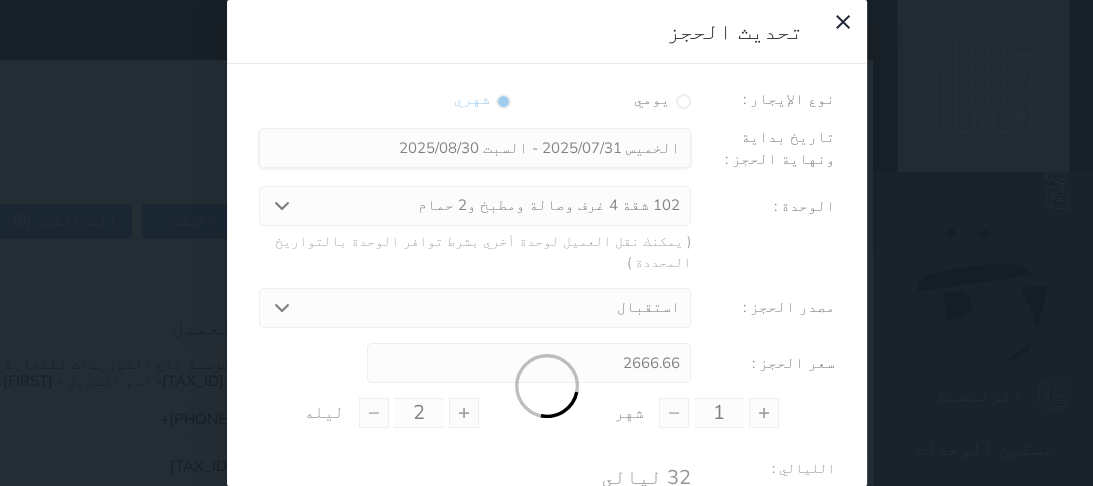 type on "0" 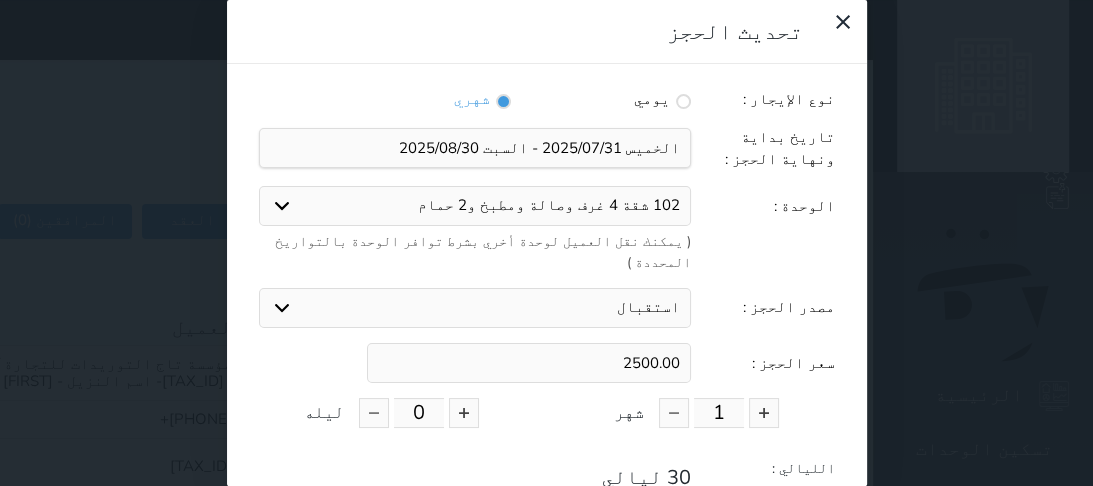 scroll, scrollTop: 104, scrollLeft: 0, axis: vertical 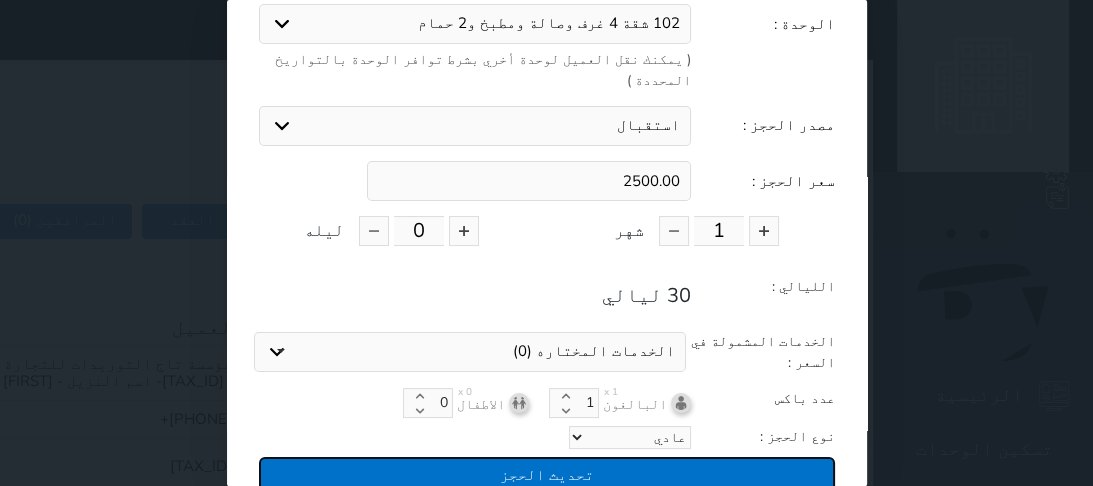 click on "تحديث الحجز" at bounding box center [547, 474] 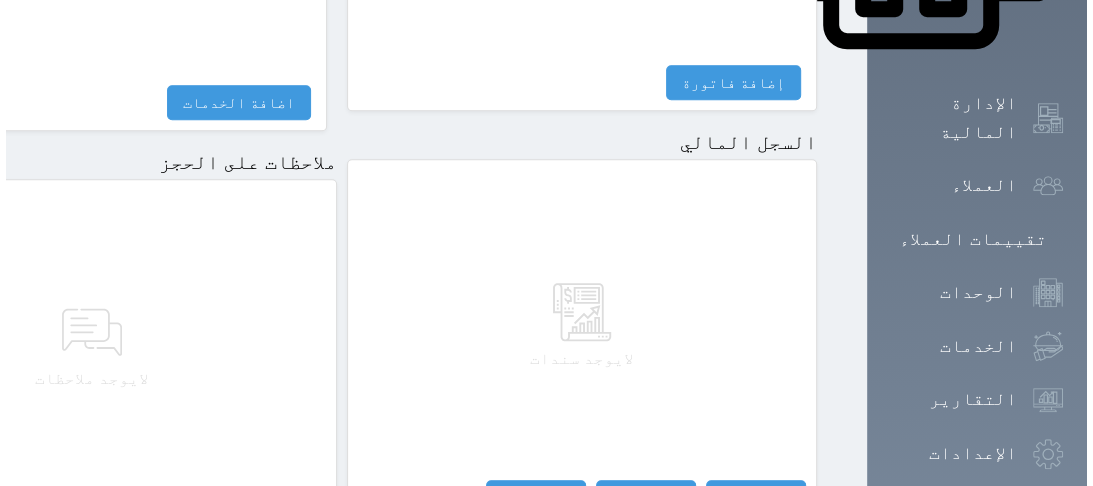 scroll, scrollTop: 1160, scrollLeft: 0, axis: vertical 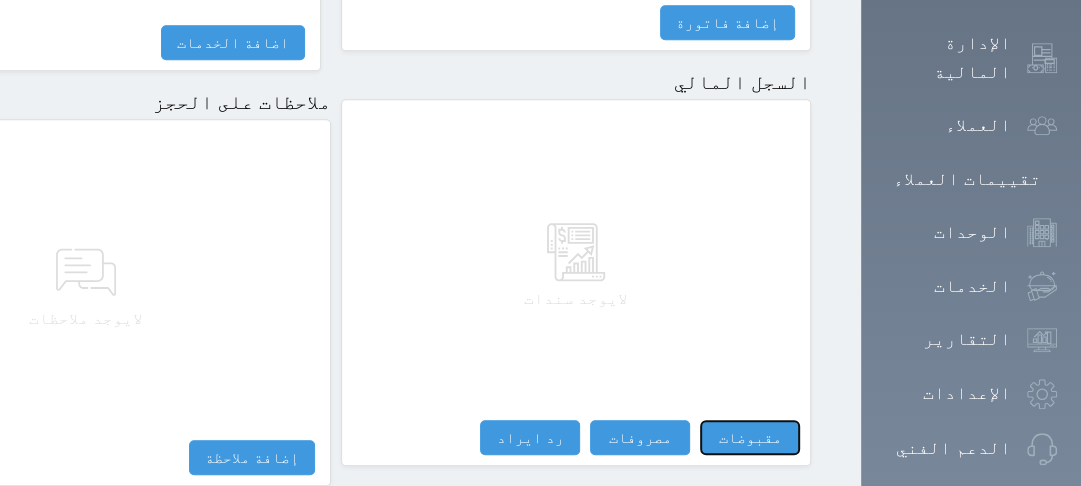 drag, startPoint x: 908, startPoint y: 318, endPoint x: 900, endPoint y: 308, distance: 12.806249 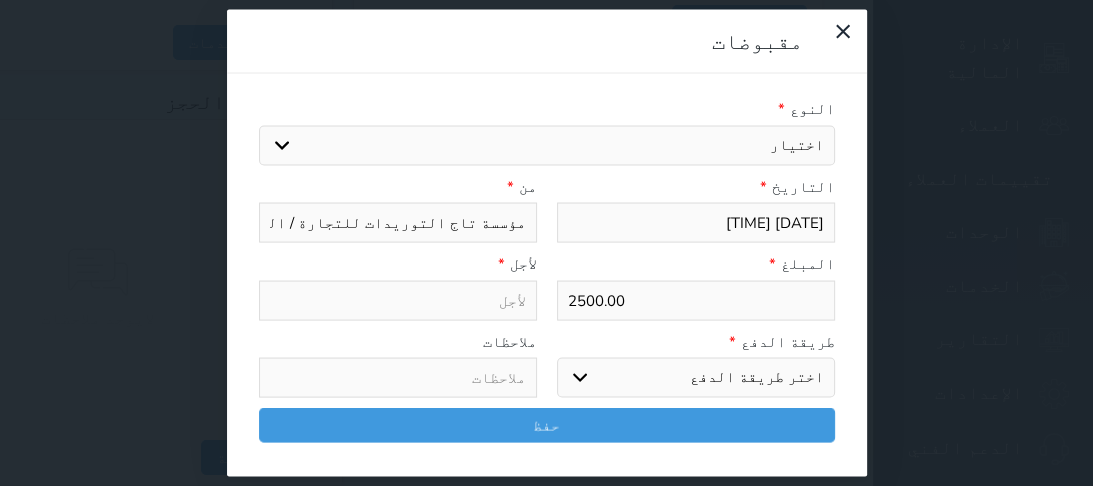 select 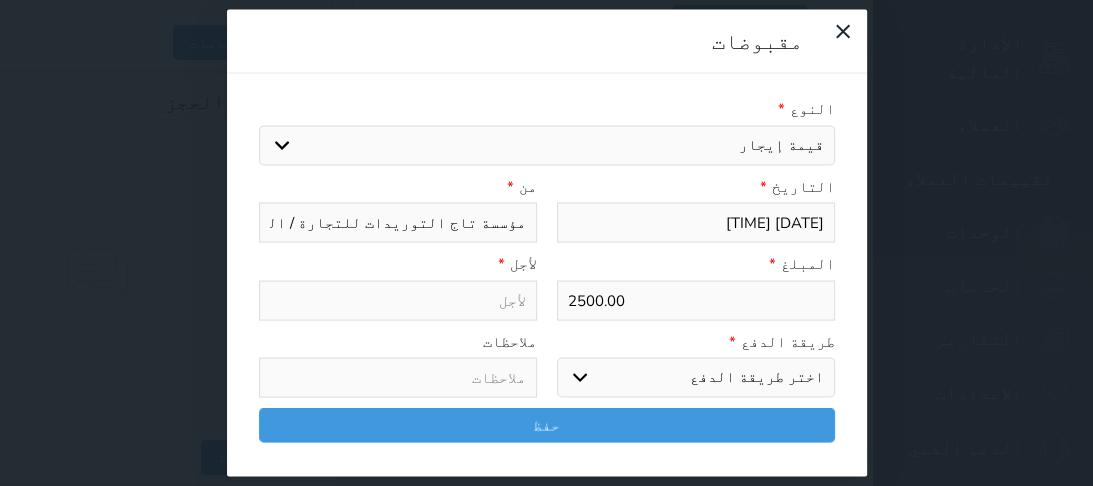 click on "اختيار   مقبوضات عامة قيمة إيجار فواتير تامين عربون لا ينطبق آخر مغسلة واي فاي - الإنترنت مواقف السيارات طعام الأغذية والمشروبات مشروبات المشروبات الباردة المشروبات الساخنة الإفطار غداء عشاء مخبز و كعك حمام سباحة الصالة الرياضية سبا و خدمات الجمال اختيار وإسقاط (خدمات النقل) ميني بار كابل - تلفزيون سرير إضافي تصفيف الشعر التسوق خدمات الجولات السياحية المنظمة خدمات الدليل السياحي" at bounding box center (547, 145) 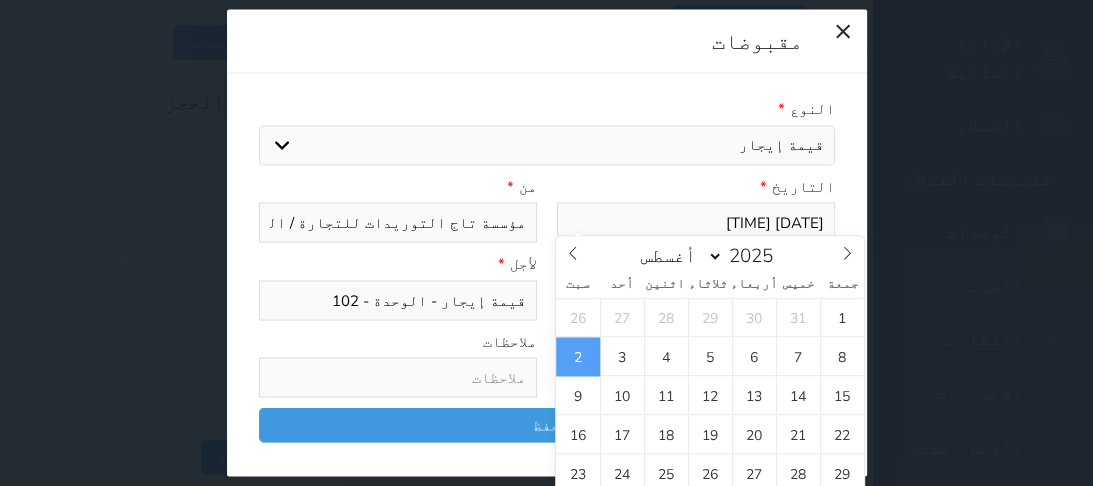 click on "[DATE] [TIME]" at bounding box center [696, 223] 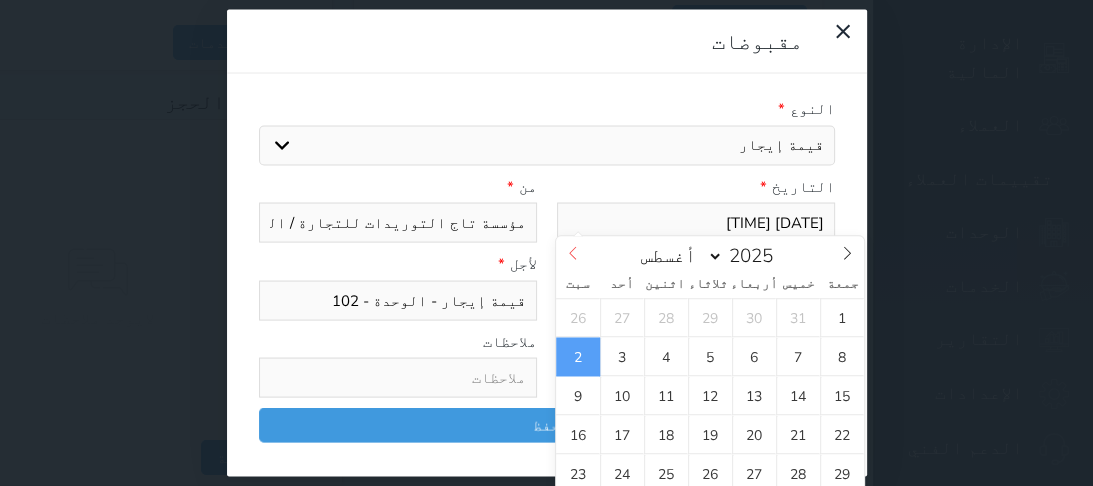select on "6" 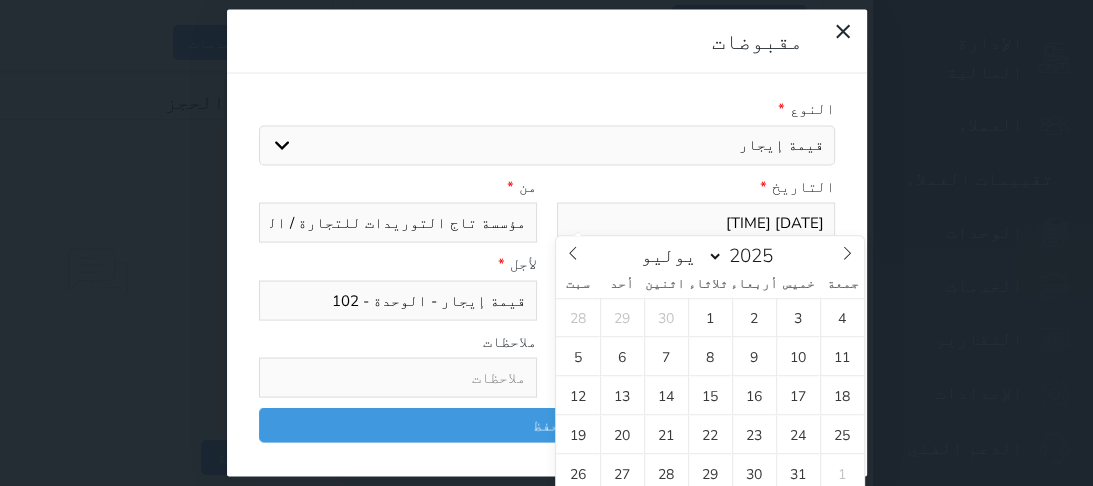 drag, startPoint x: 567, startPoint y: 253, endPoint x: 624, endPoint y: 284, distance: 64.884514 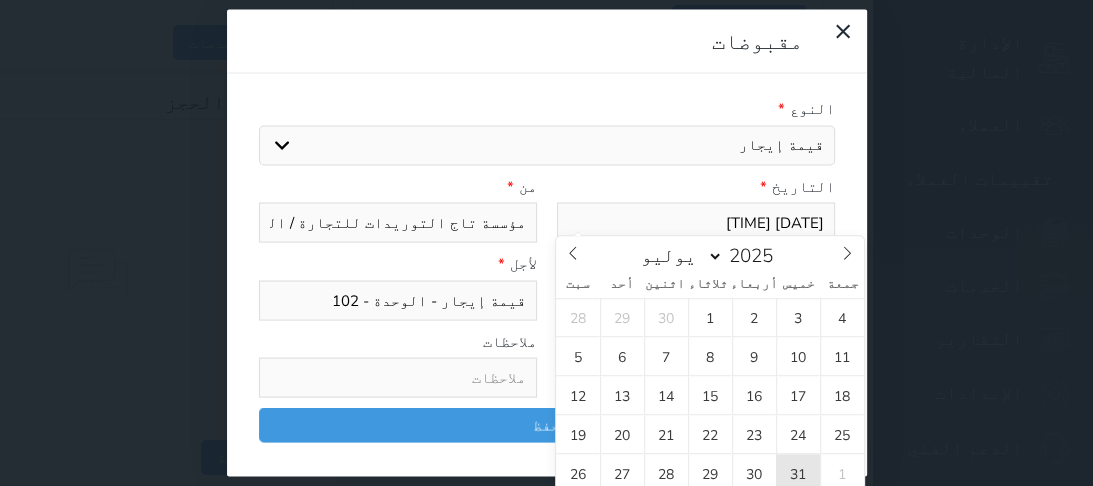 type on "2025-07-31 08:20" 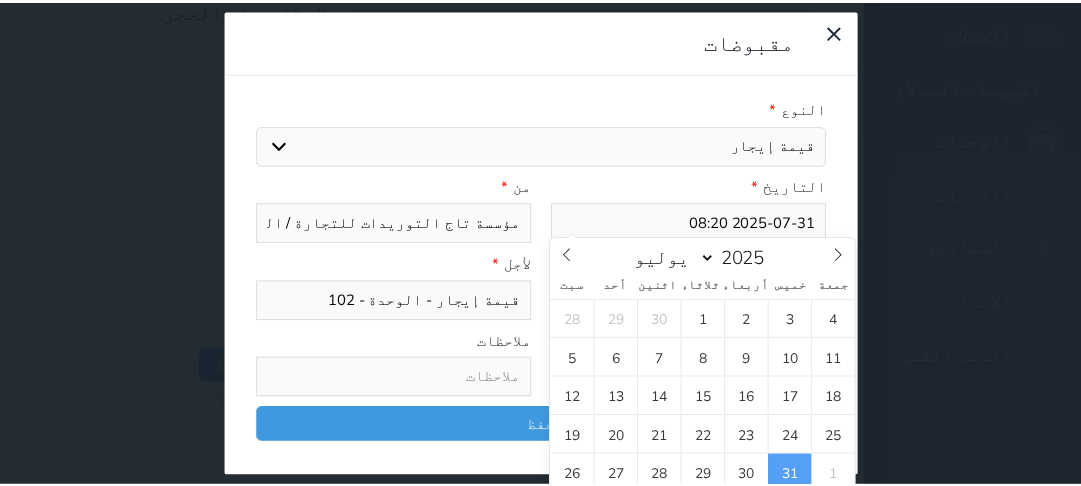 scroll, scrollTop: 1160, scrollLeft: 0, axis: vertical 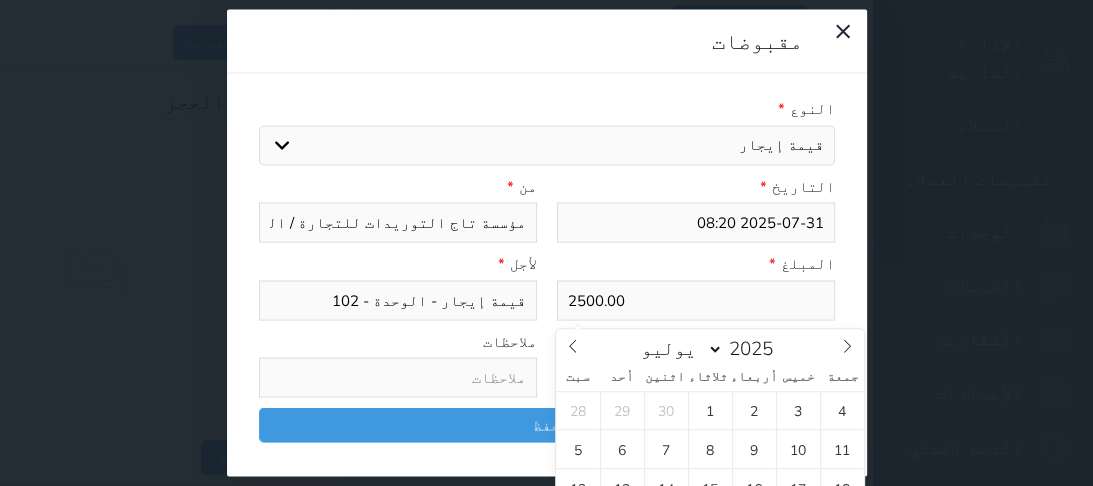 drag, startPoint x: 390, startPoint y: 363, endPoint x: 479, endPoint y: 356, distance: 89.27486 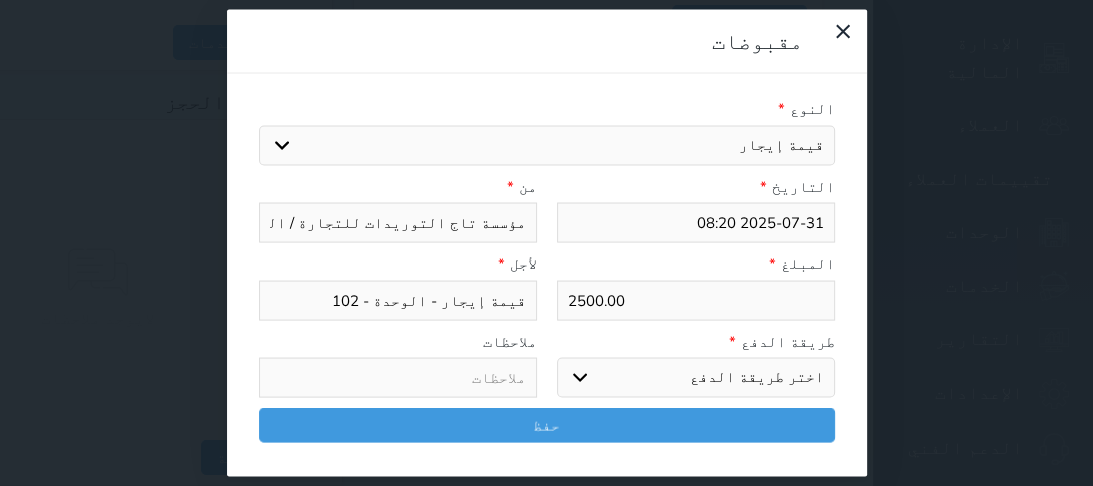 click on "اختر طريقة الدفع   دفع نقدى   تحويل بنكى   مدى   بطاقة ائتمان   آجل" at bounding box center (696, 378) 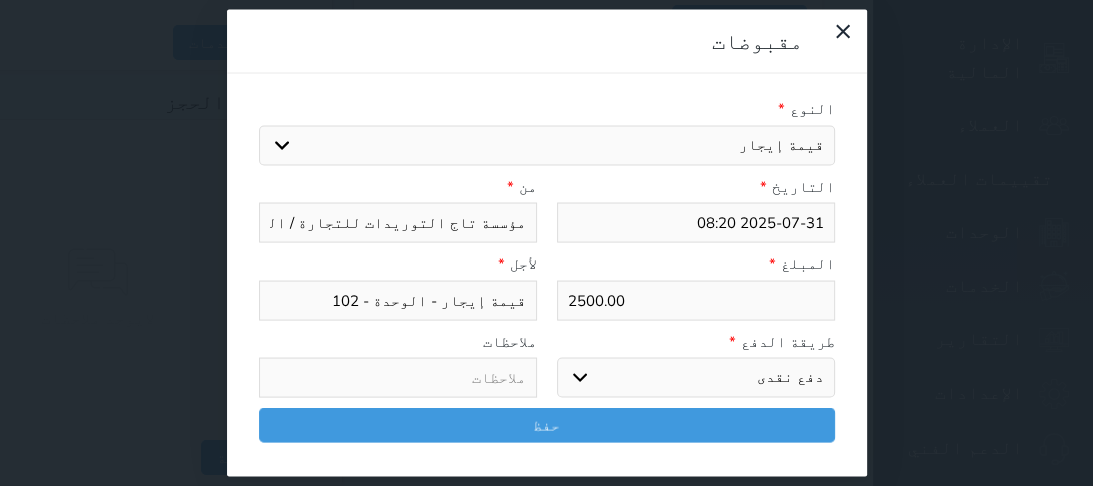 click on "اختر طريقة الدفع   دفع نقدى   تحويل بنكى   مدى   بطاقة ائتمان   آجل" at bounding box center (696, 378) 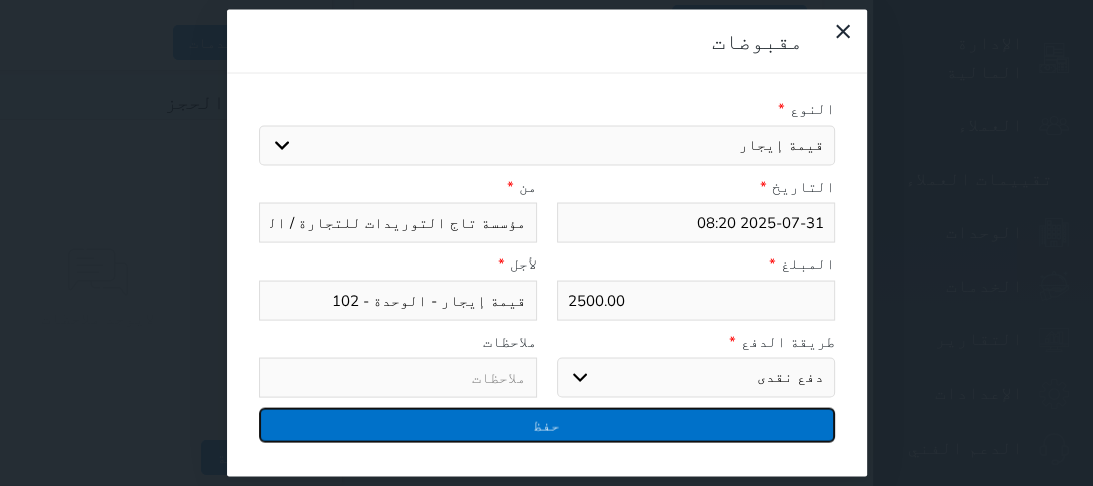 click on "حفظ" at bounding box center [547, 425] 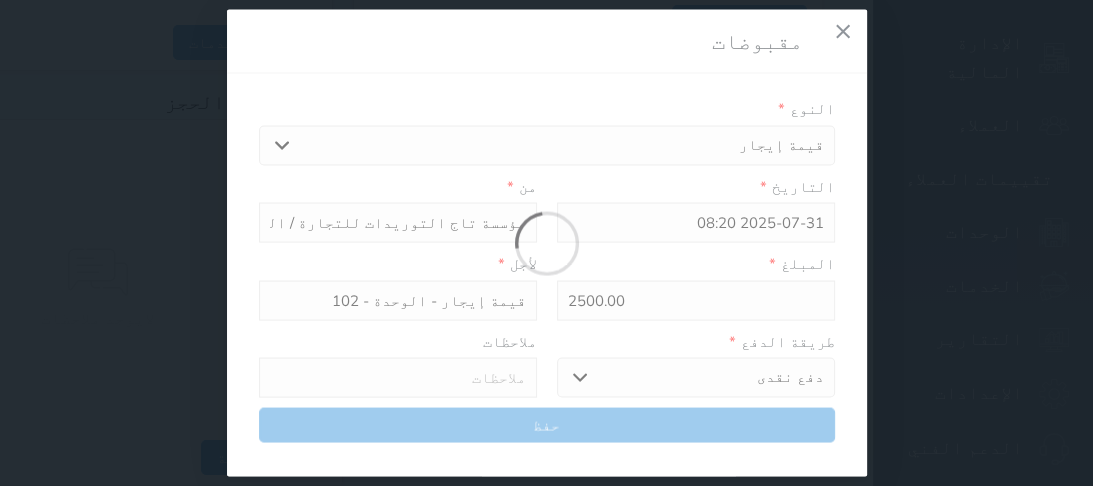 select 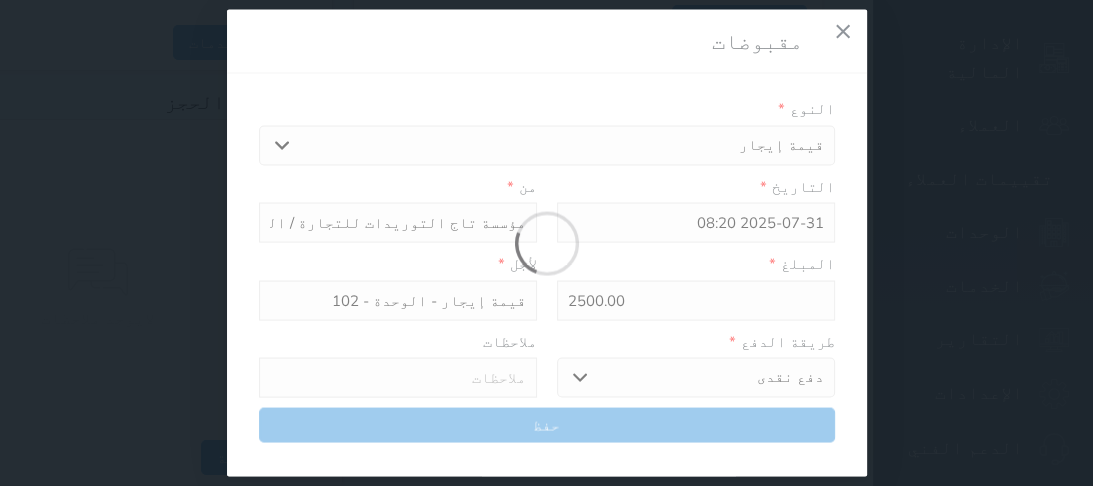 type 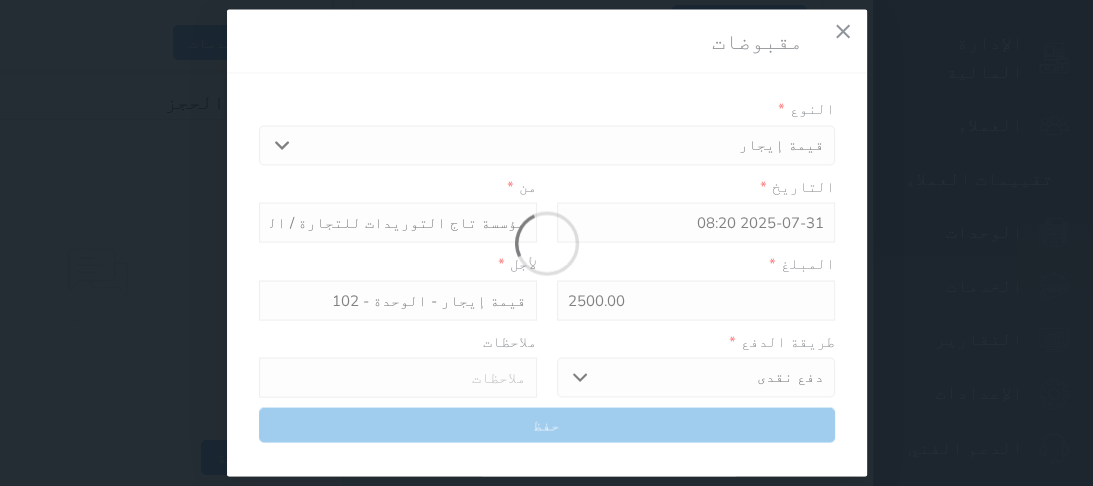 type on "0" 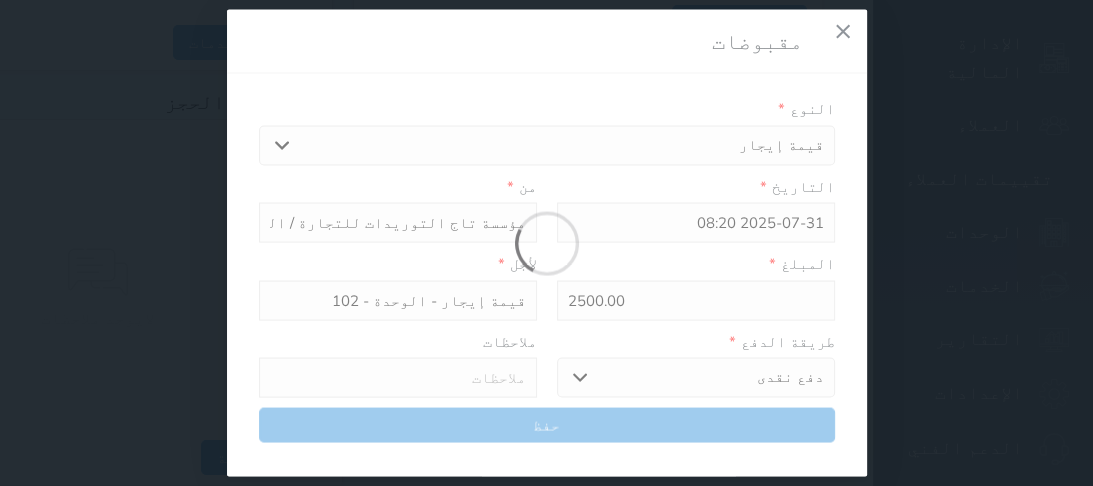 select 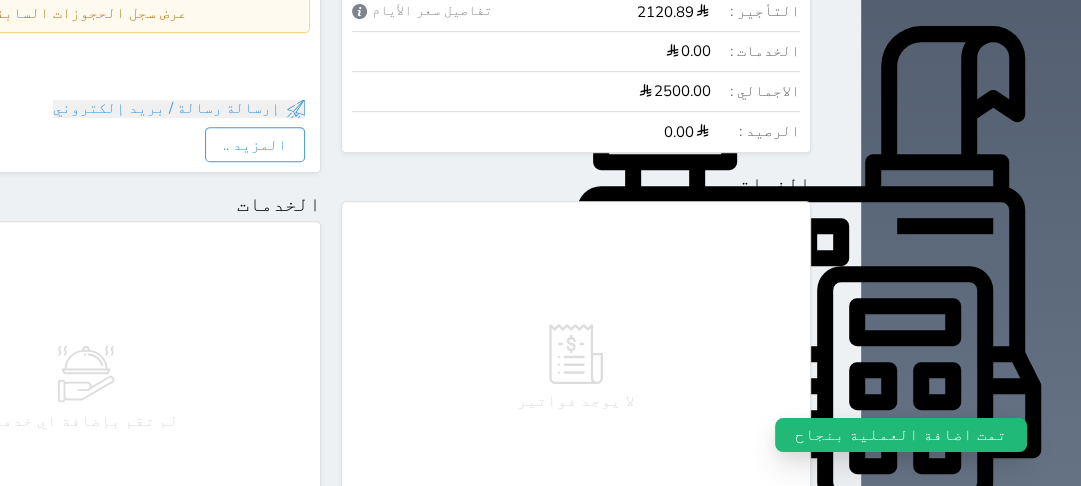 scroll, scrollTop: 1000, scrollLeft: 0, axis: vertical 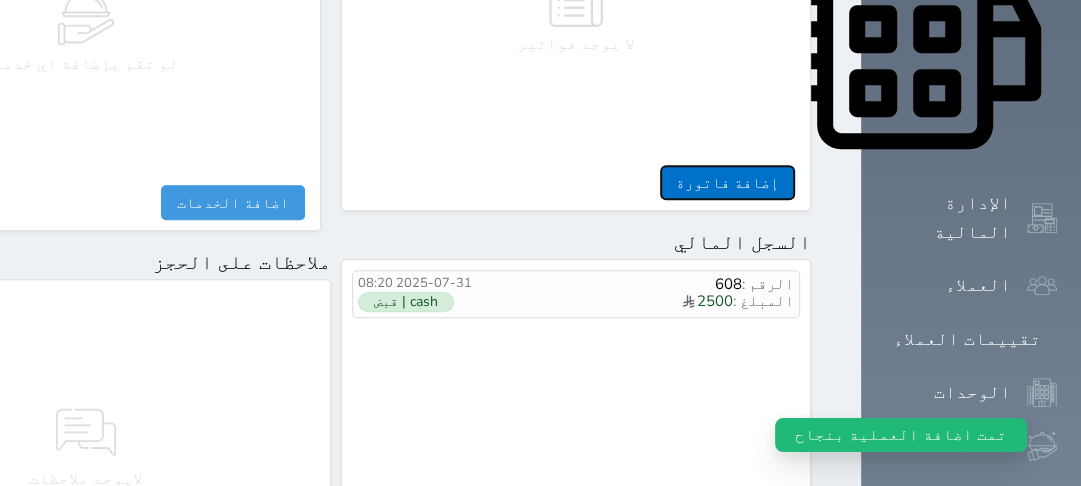 click on "إضافة فاتورة" at bounding box center [727, 182] 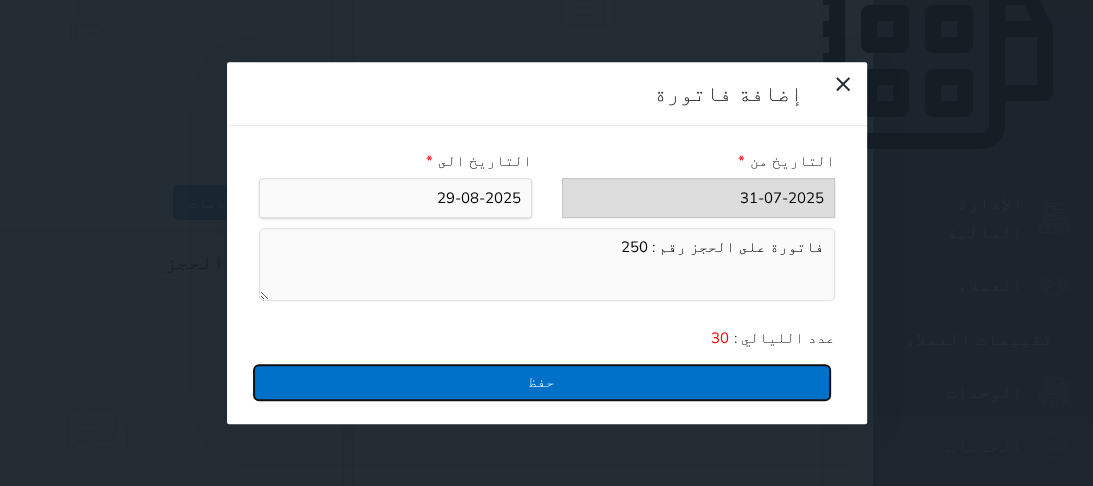 click on "حفظ" at bounding box center (542, 382) 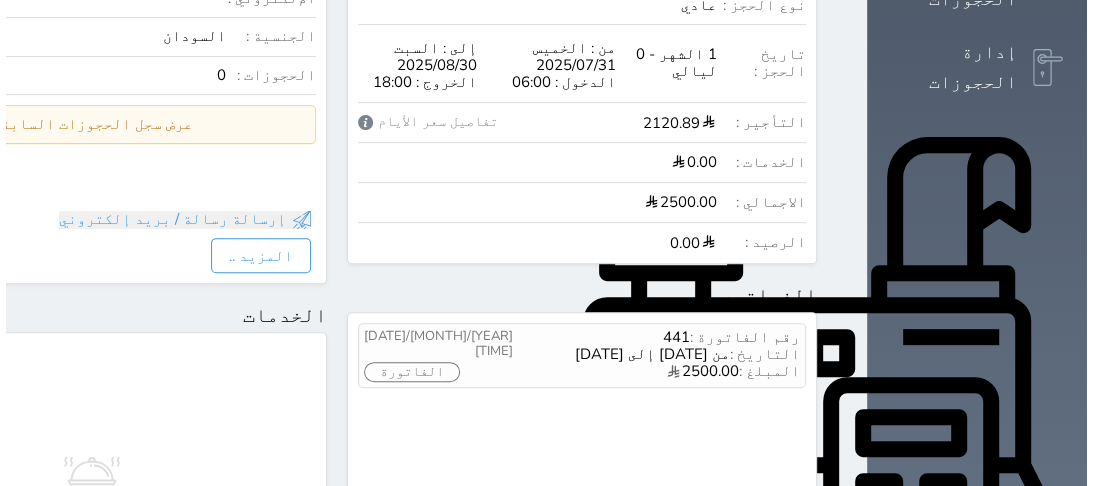 scroll, scrollTop: 520, scrollLeft: 0, axis: vertical 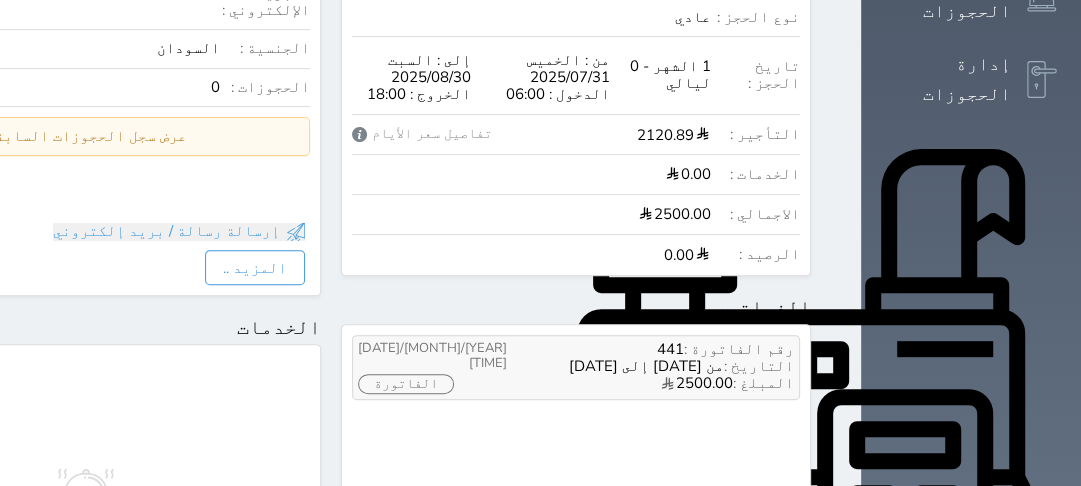 click on "441" at bounding box center [670, 349] 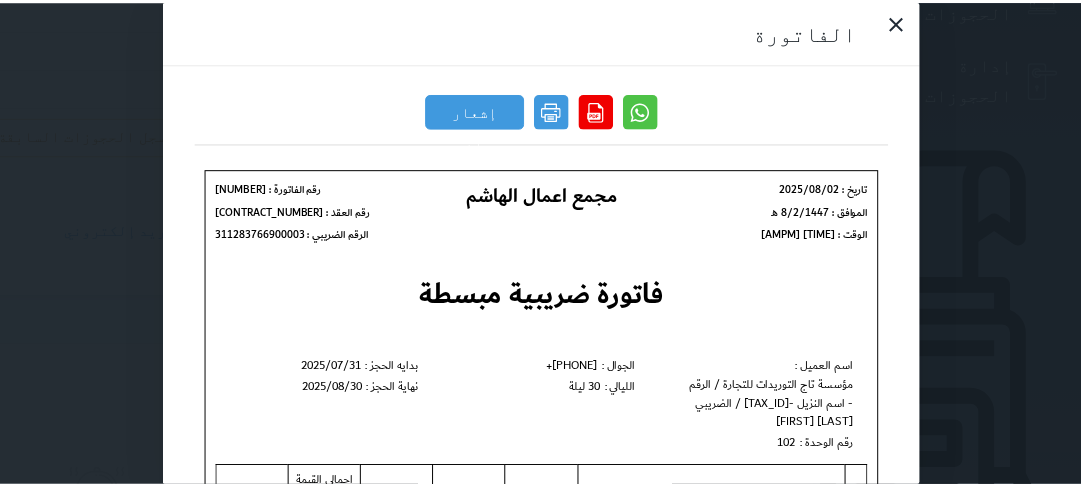 scroll, scrollTop: 0, scrollLeft: 0, axis: both 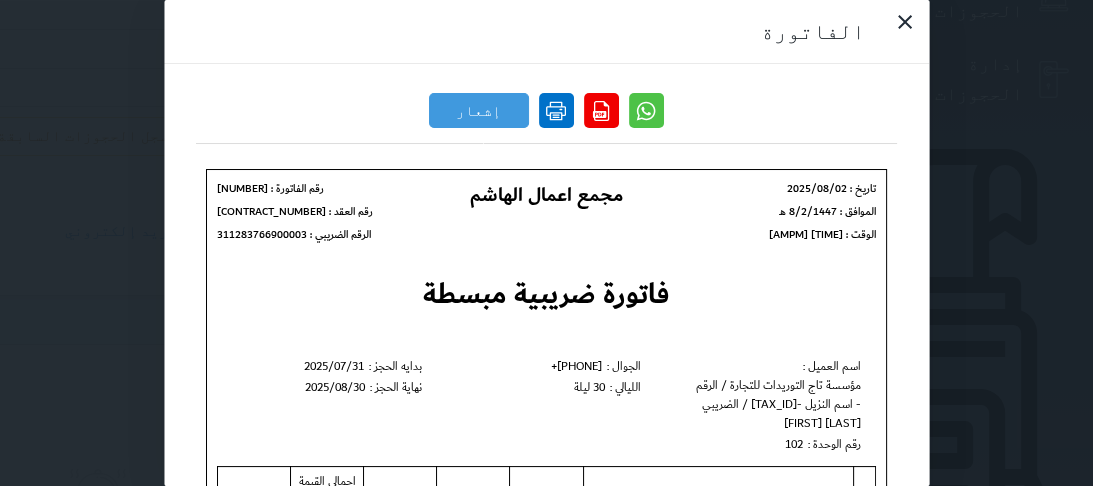 click at bounding box center (556, 110) 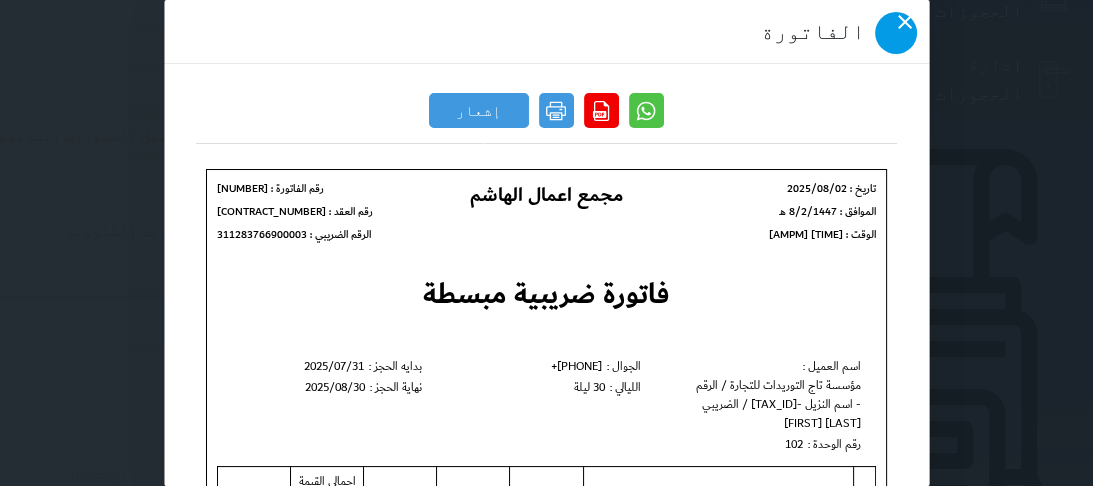 click 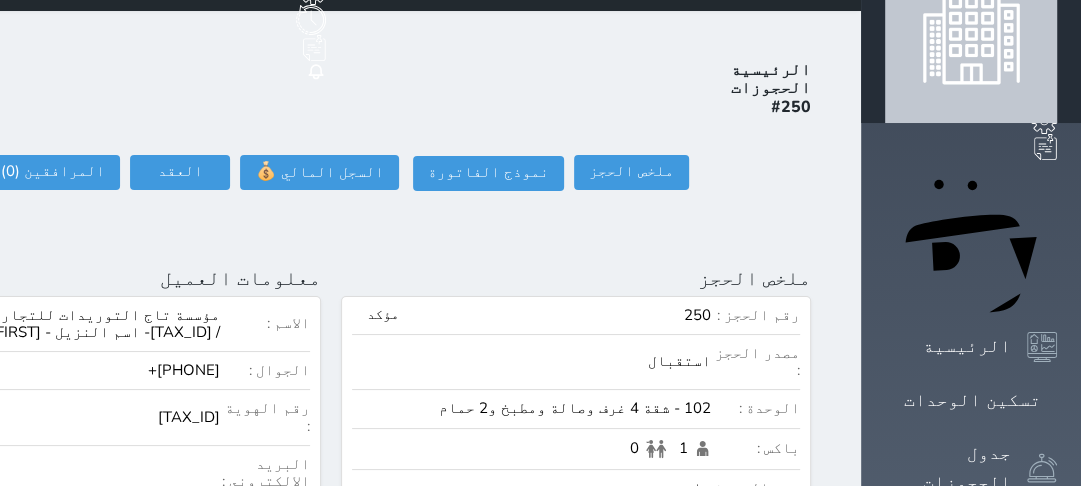 scroll, scrollTop: 0, scrollLeft: 0, axis: both 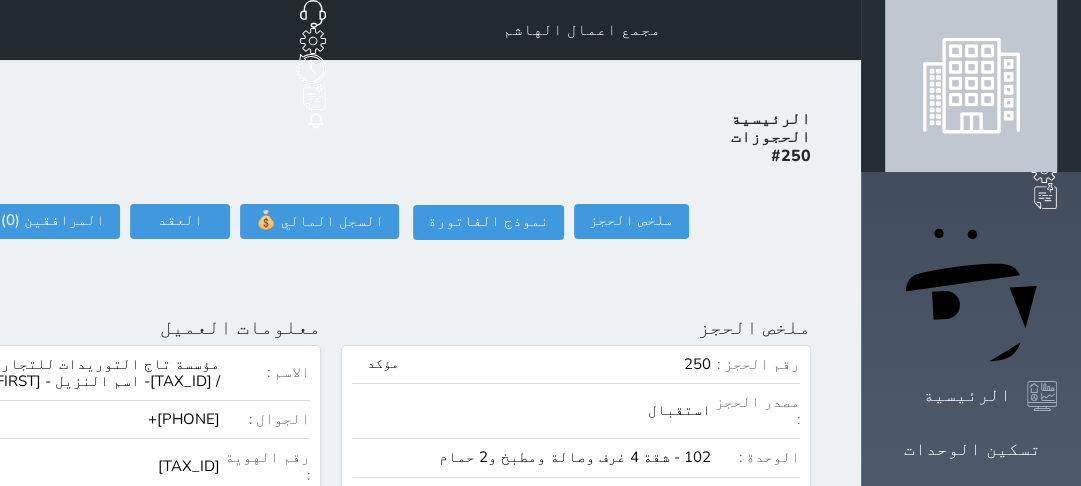 click on "تسجيل دخول" at bounding box center [-82, 221] 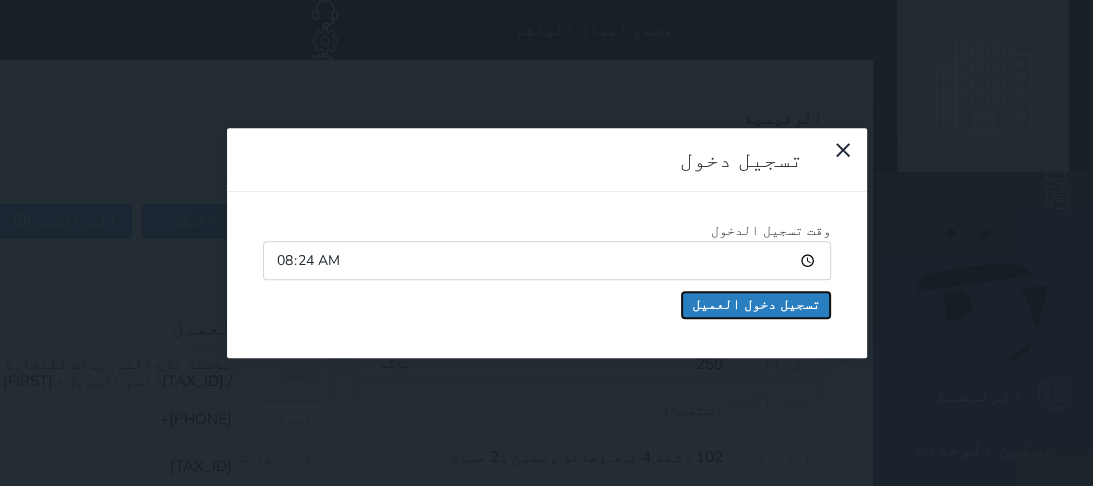 click on "تسجيل دخول العميل" at bounding box center [756, 305] 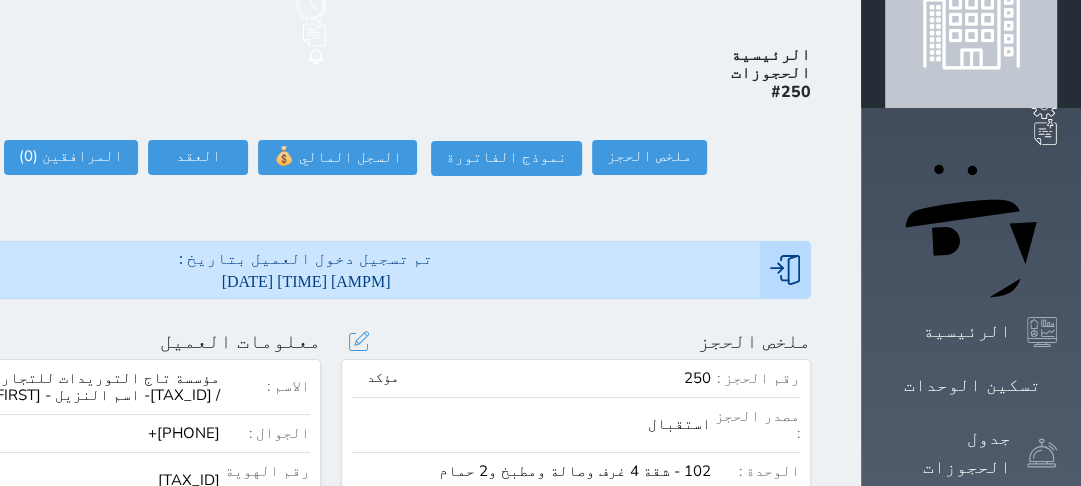 scroll, scrollTop: 0, scrollLeft: 0, axis: both 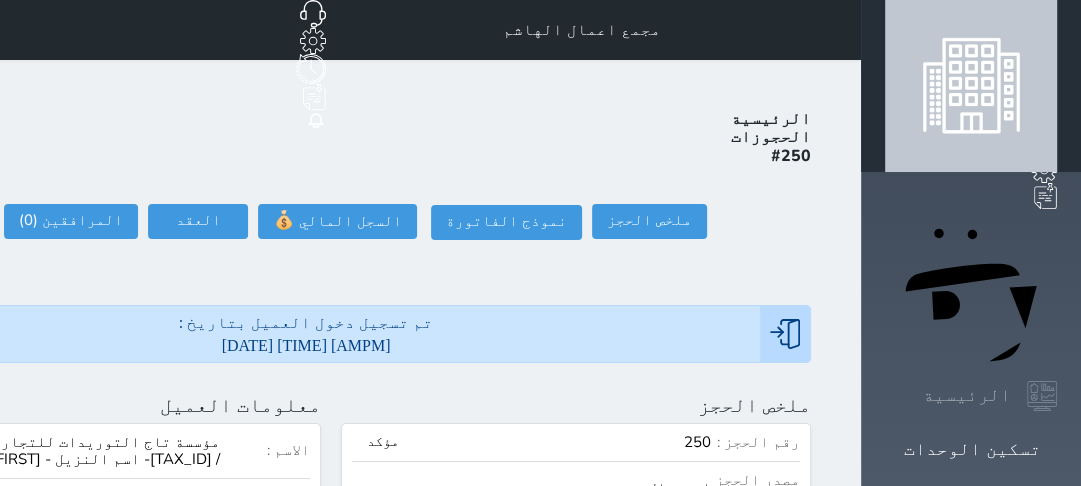 click 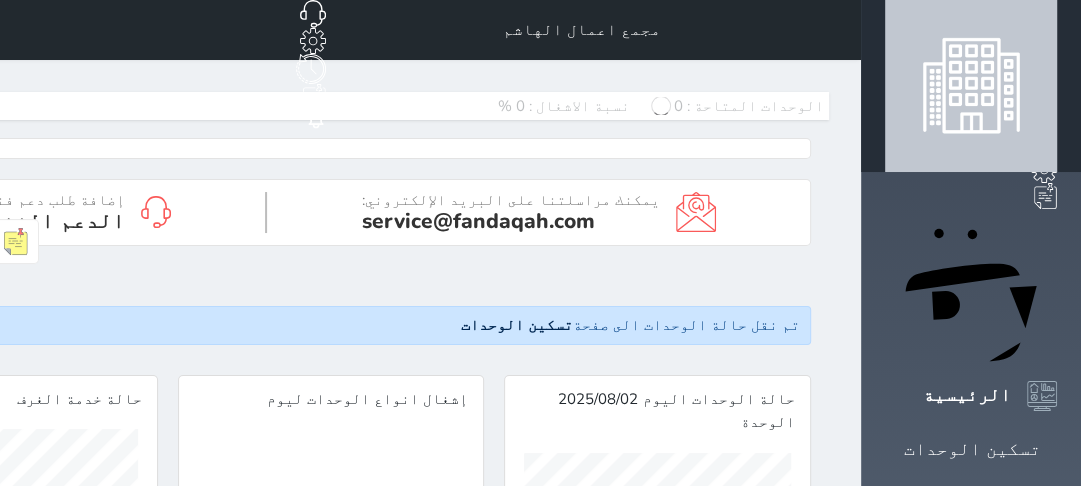 scroll, scrollTop: 997867, scrollLeft: 999027, axis: both 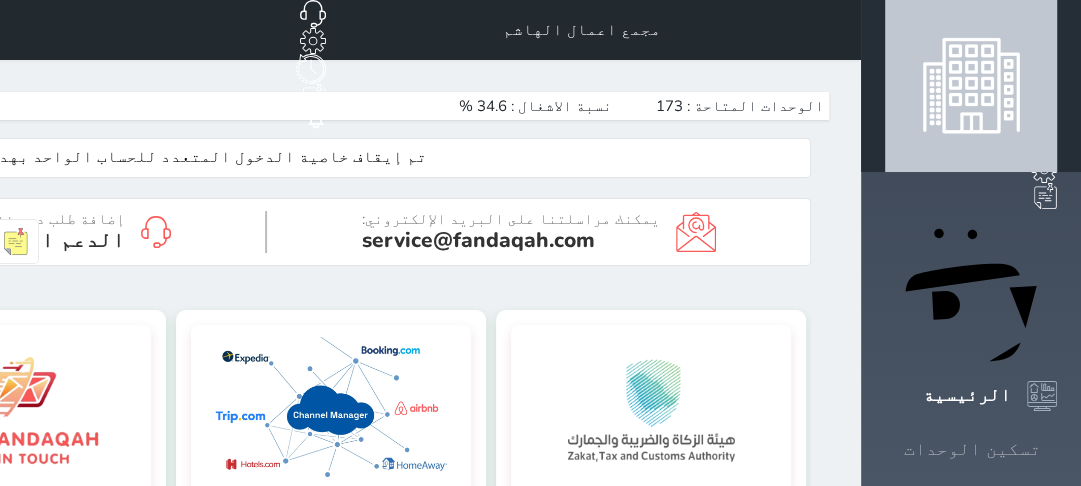 click 